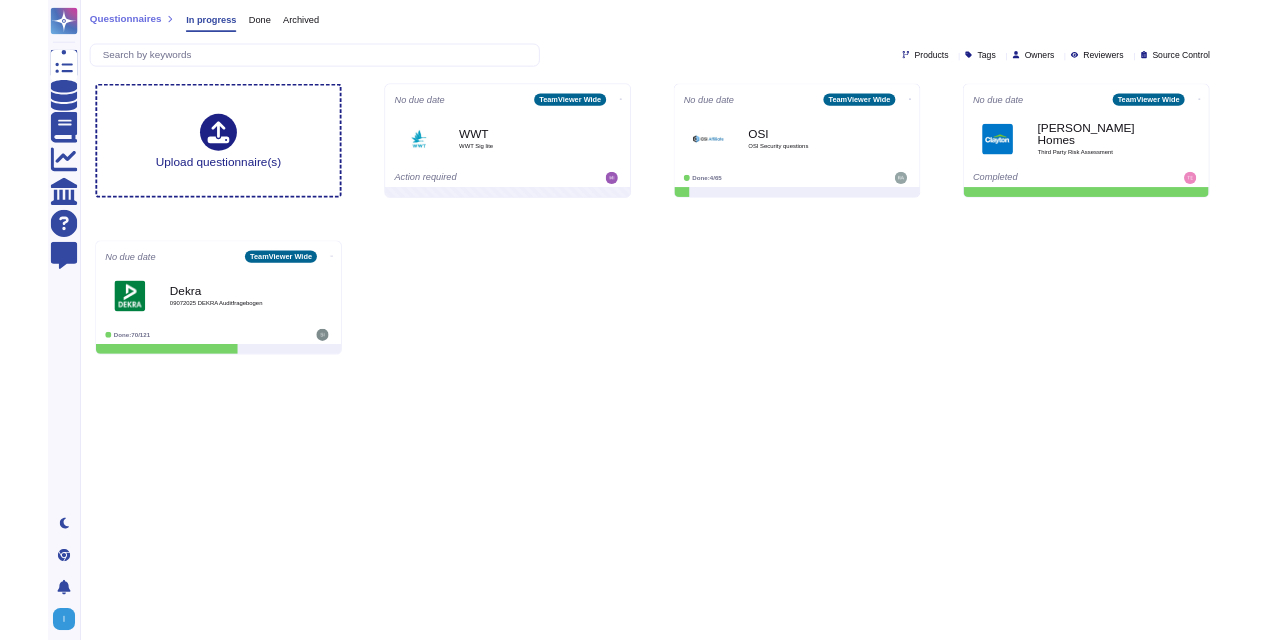 scroll, scrollTop: 0, scrollLeft: 0, axis: both 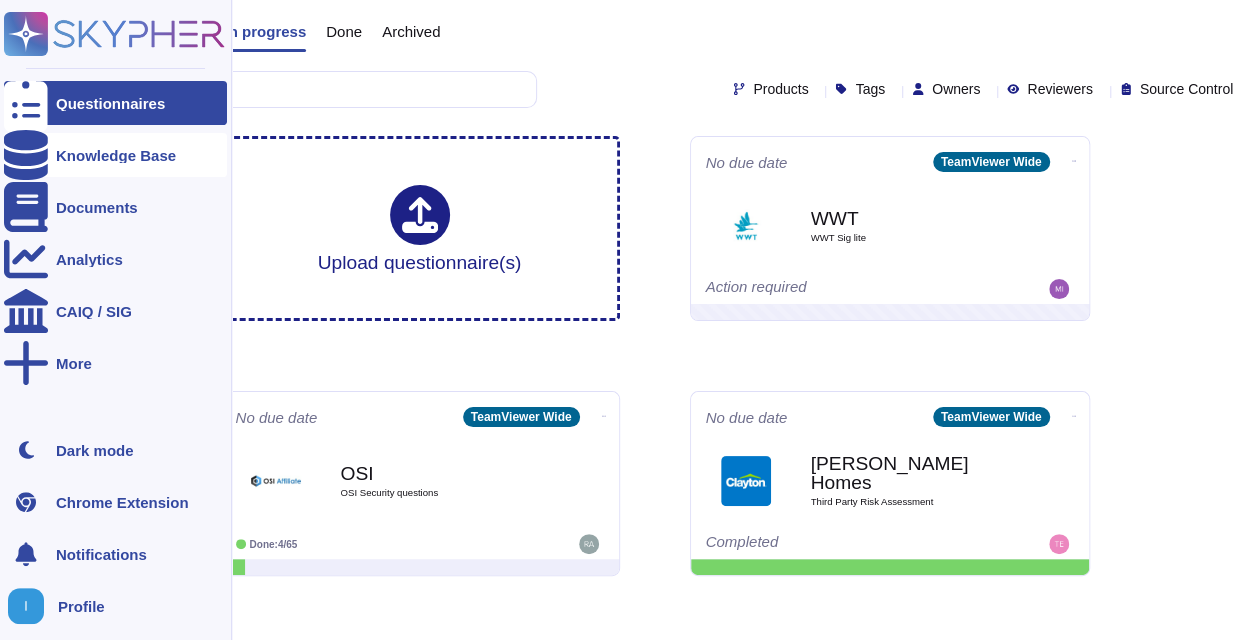 click on "Knowledge Base" at bounding box center [115, 155] 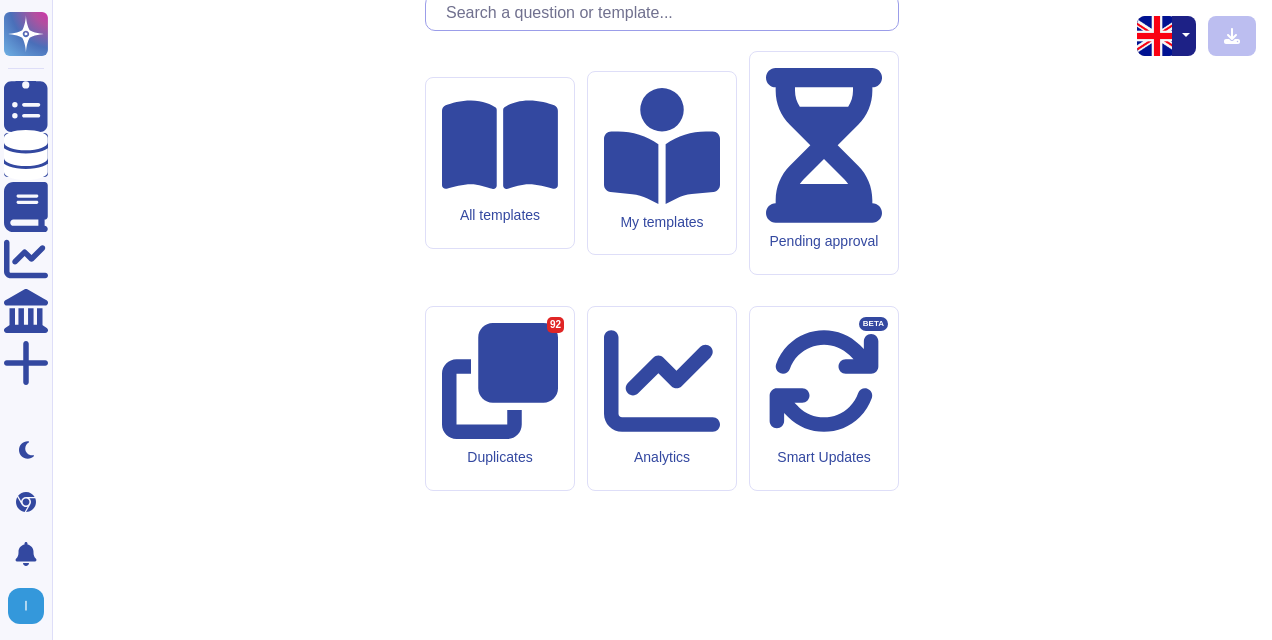 click at bounding box center [667, 12] 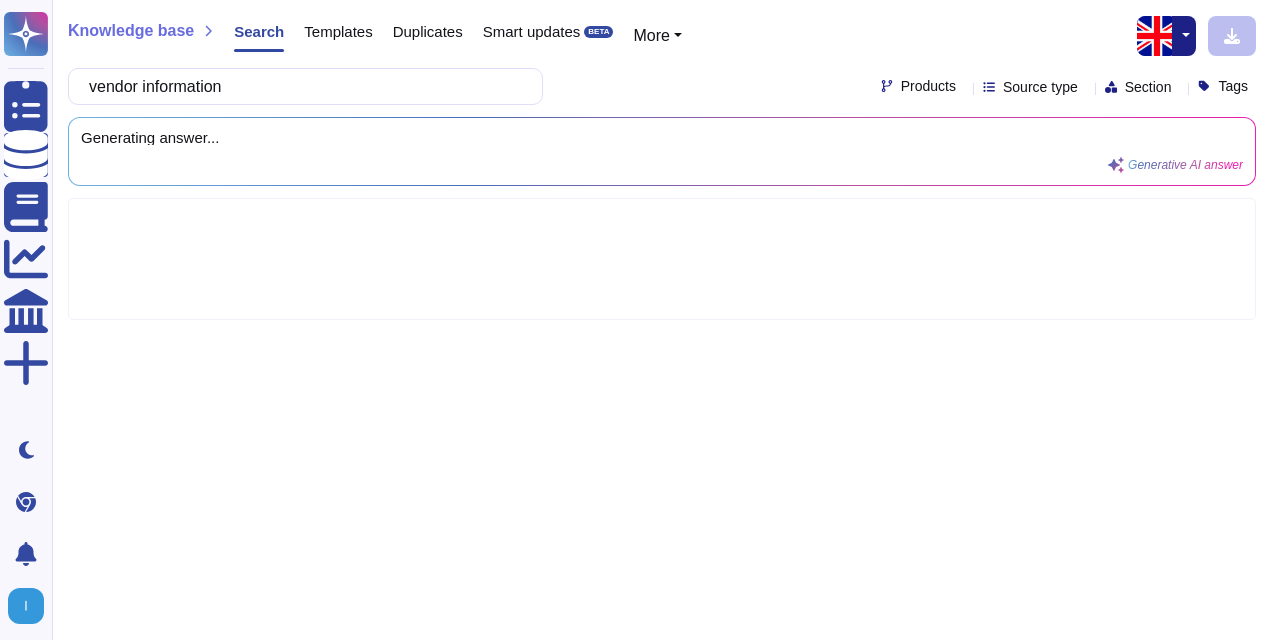 type on "vendor information" 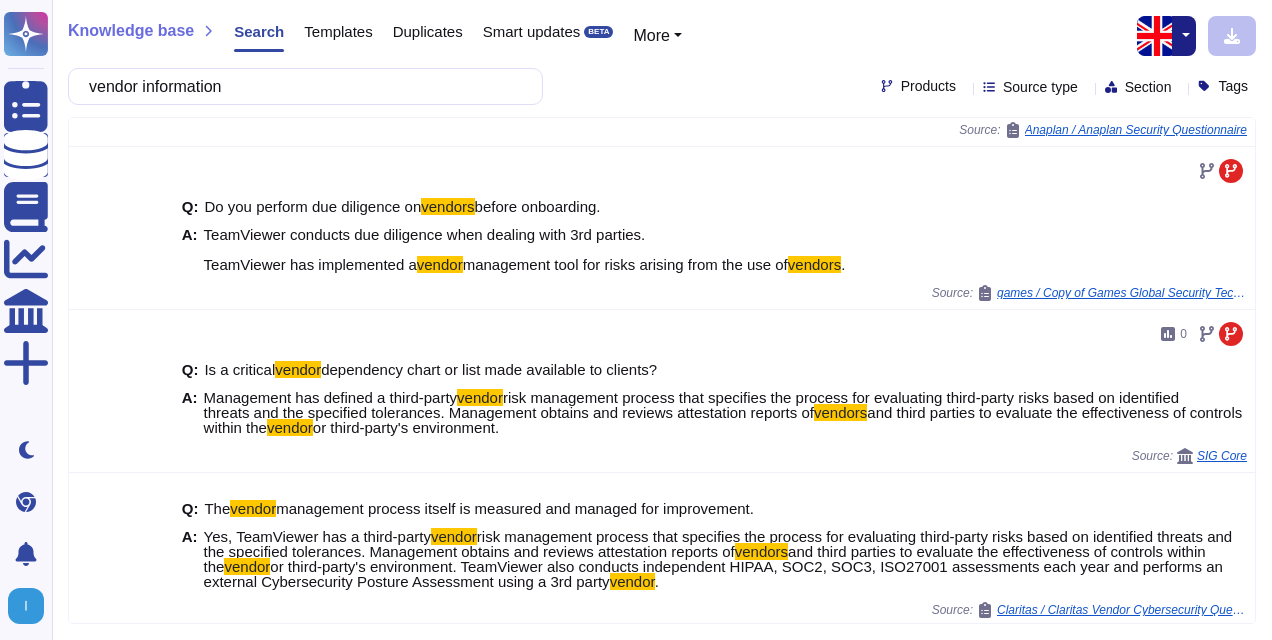 scroll, scrollTop: 0, scrollLeft: 0, axis: both 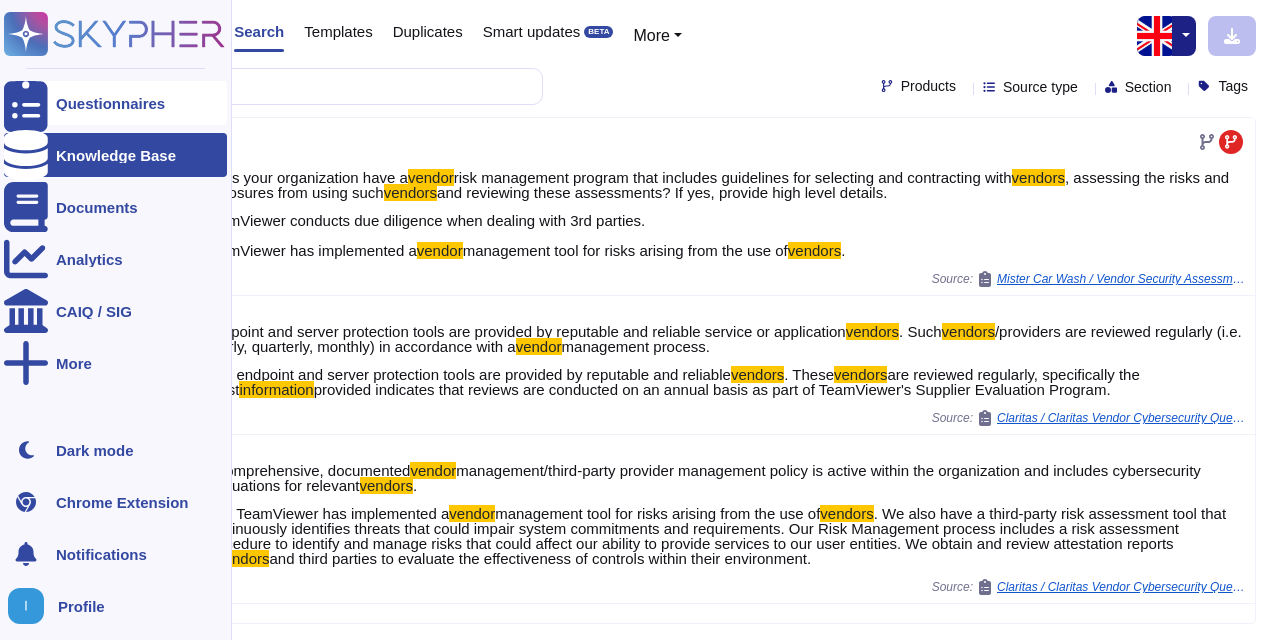 drag, startPoint x: 336, startPoint y: 30, endPoint x: 19, endPoint y: 108, distance: 326.4552 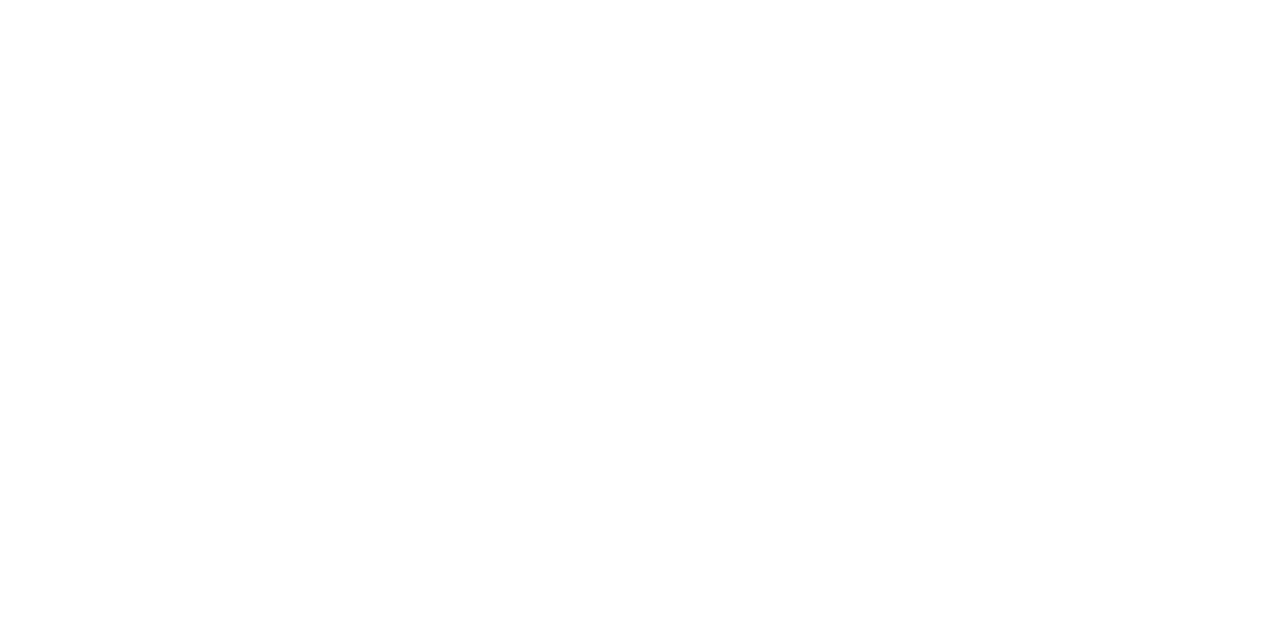 scroll, scrollTop: 0, scrollLeft: 0, axis: both 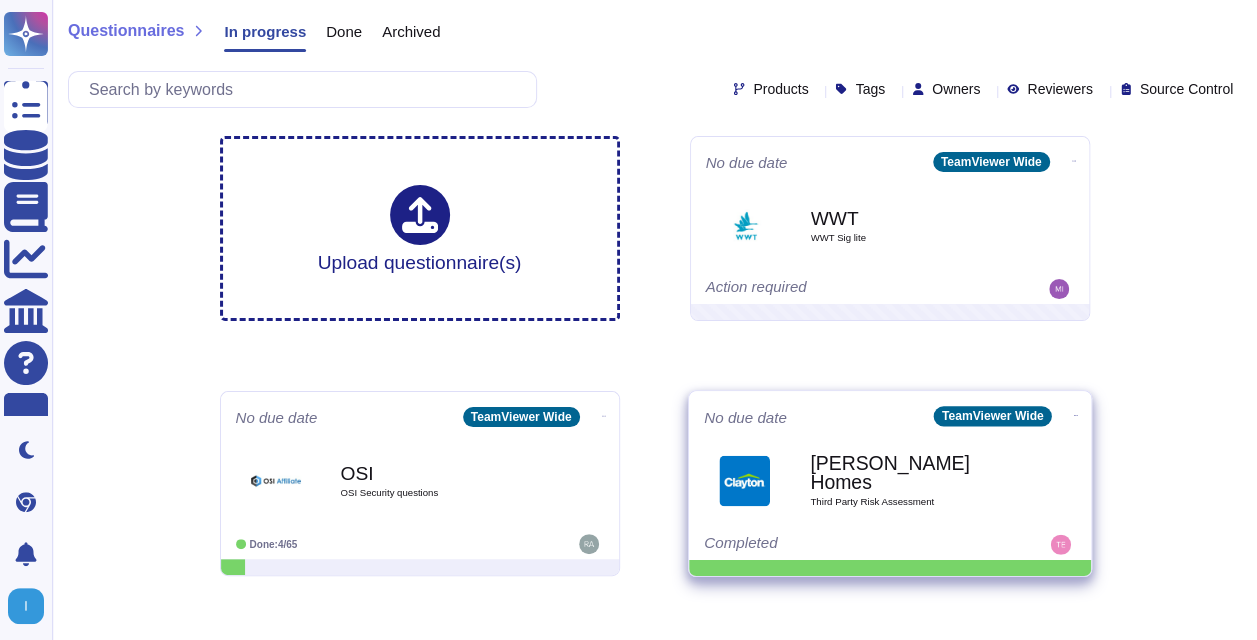 click on "Third Party Risk Assessment" at bounding box center (911, 503) 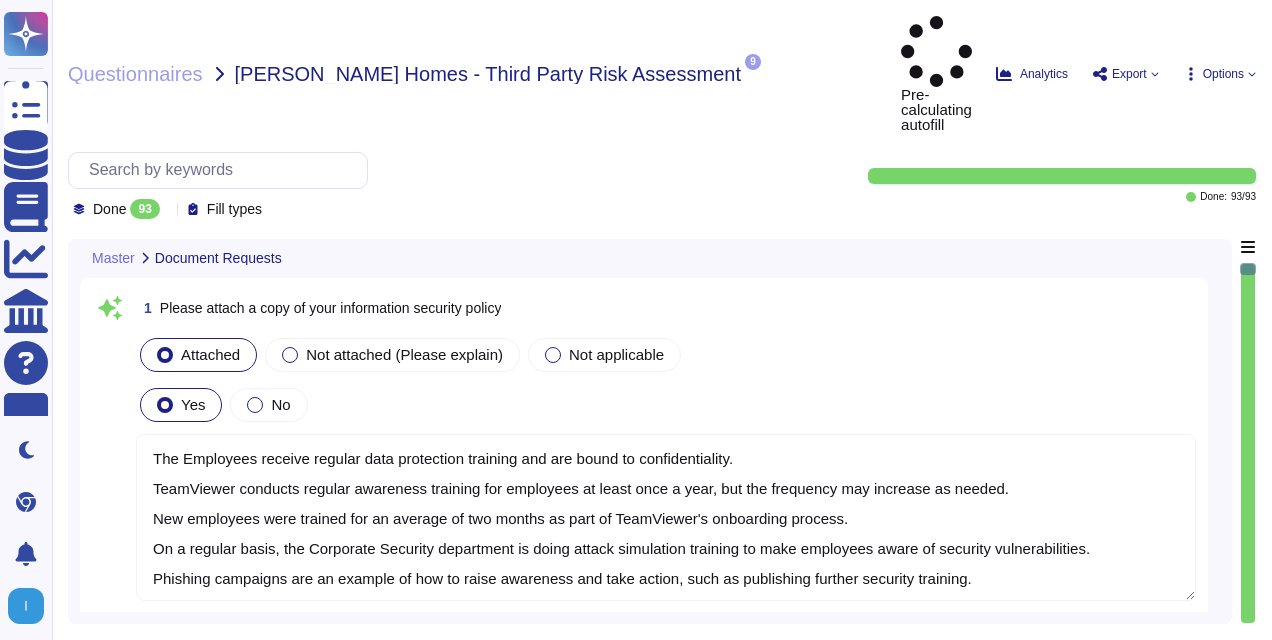 type on "The Employees receive regular data protection training and are bound to confidentiality.
TeamViewer conducts regular awareness training for employees at least once a year, but the frequency may increase as needed.
New employees were trained for an average of two months as part of TeamViewer's onboarding process.
On a regular basis, the Corporate Security department is doing attack simulation training to make employees aware of security vulnerabilities.
Phishing campaigns are an example of how to raise awareness and take action, such as publishing further security training." 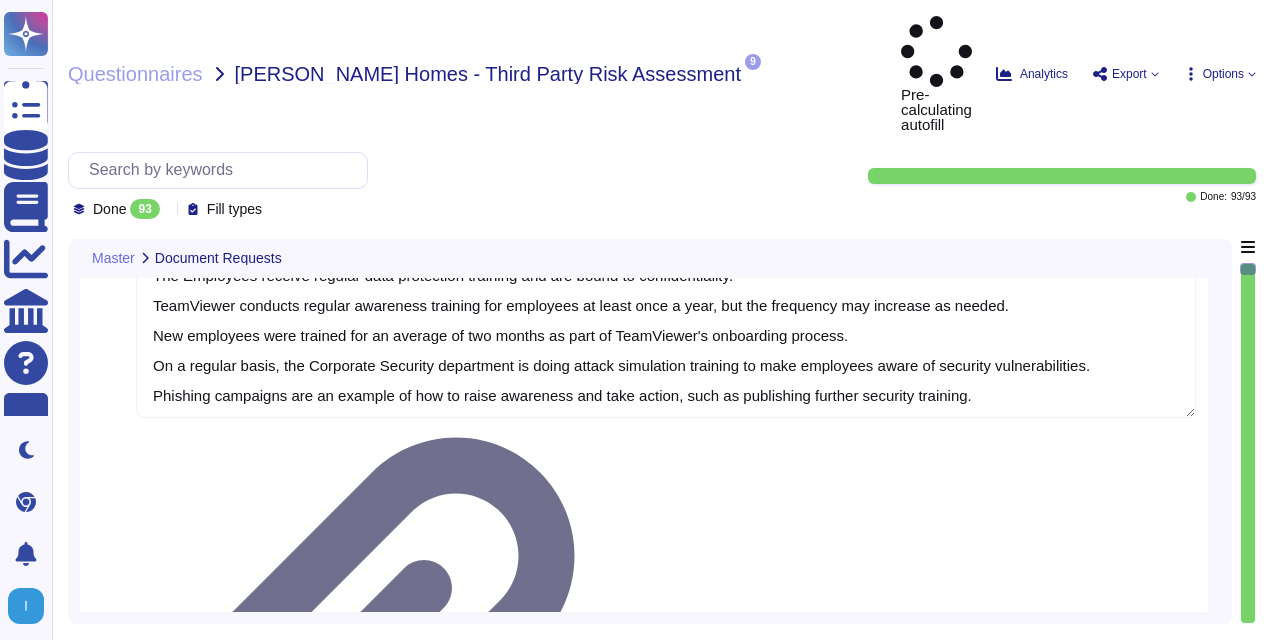 scroll, scrollTop: 500, scrollLeft: 0, axis: vertical 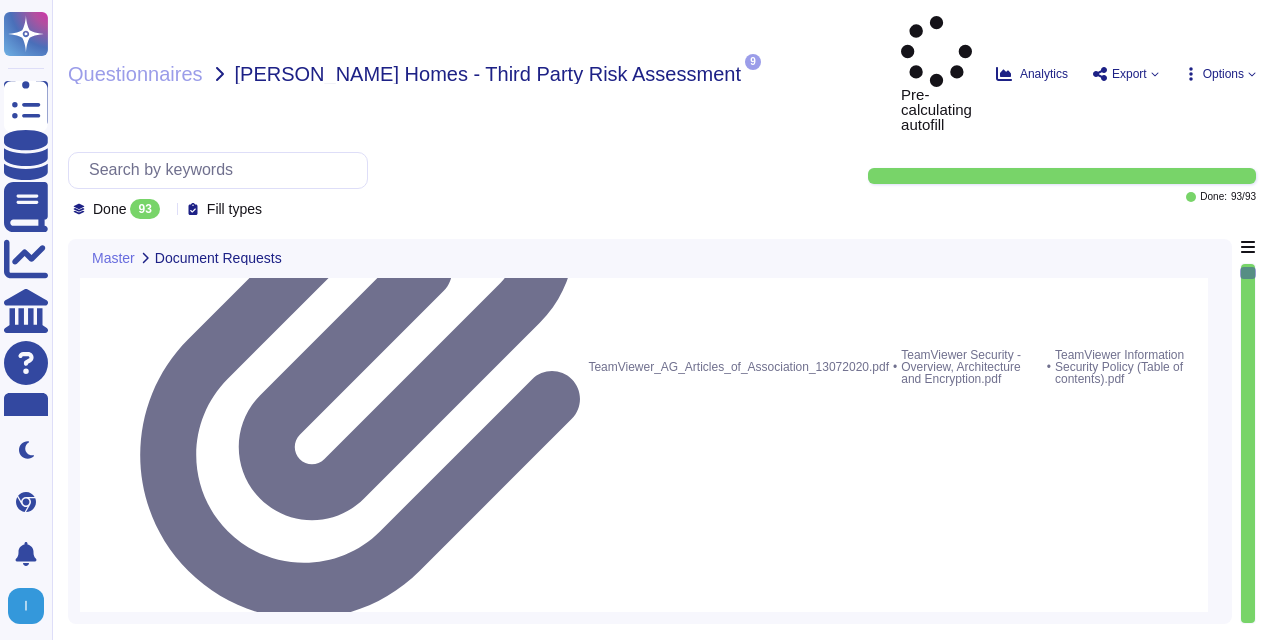 type on "Except as otherwise permitted in an applicable underlying agreement, this report may not be reproduced in whole or in part by any means of reproduction." 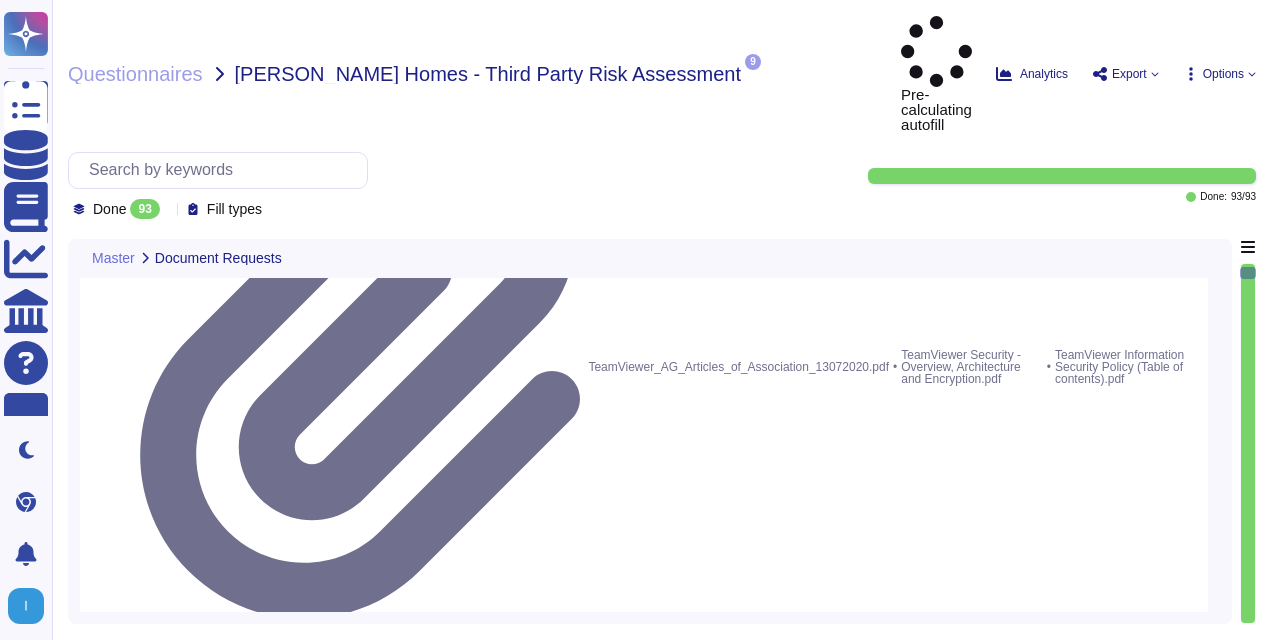 scroll, scrollTop: 1000, scrollLeft: 0, axis: vertical 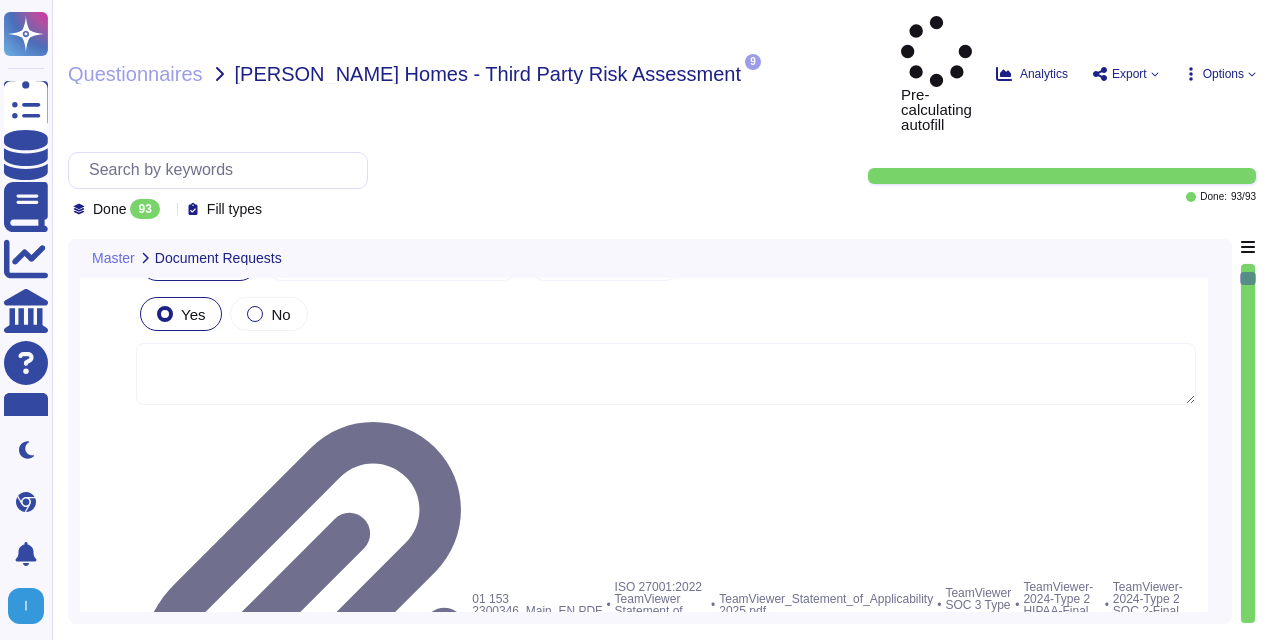 type on "TeamViewer respects the international standards for protecting human rights and is committed to observing these standards within its scope of influence.
The provisions to this effect are set out in TeamViewer's Code of Conduct, Non-Financial Report and in TeamViewer's UN Global Compact letter of Commitment.
[URL][DOMAIN_NAME]
[URL][DOMAIN_NAME]" 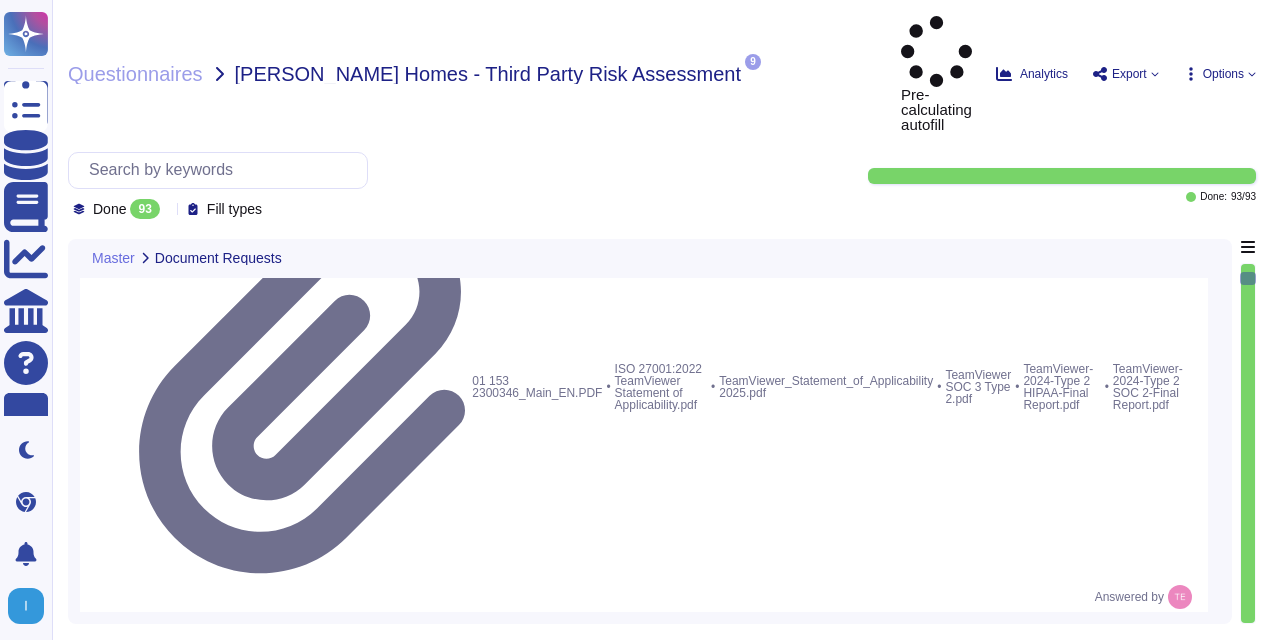 scroll, scrollTop: 1500, scrollLeft: 0, axis: vertical 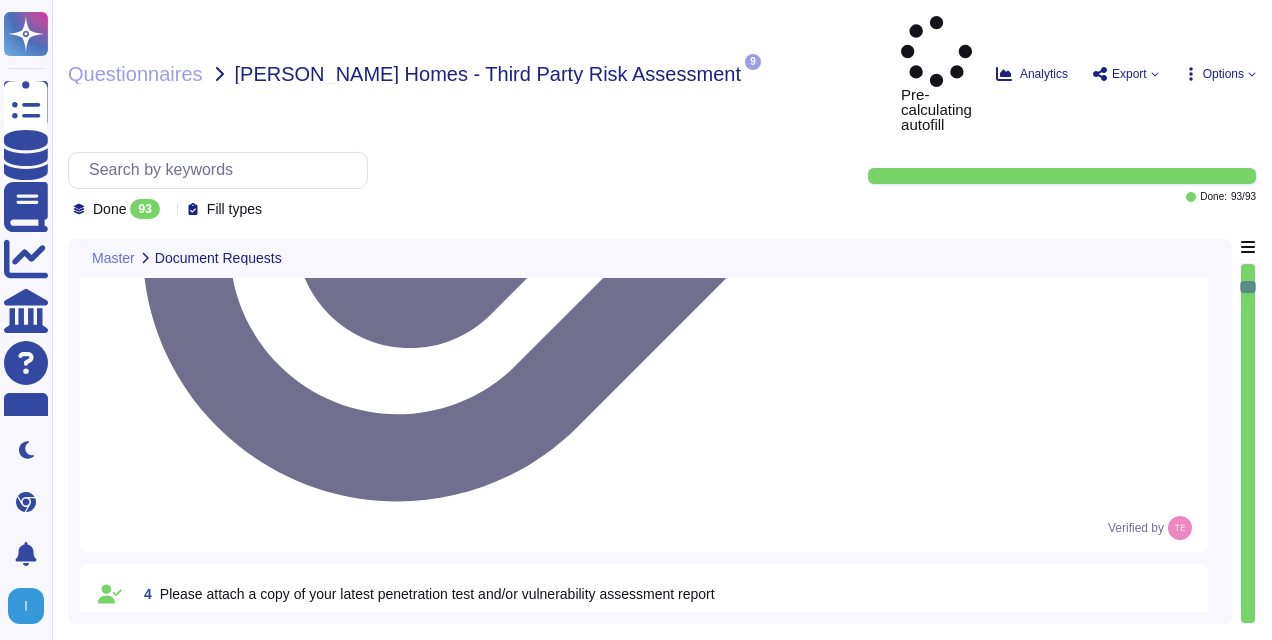 type on "Quality assurance tests and results are documented and maintained along with the corresponding change request." 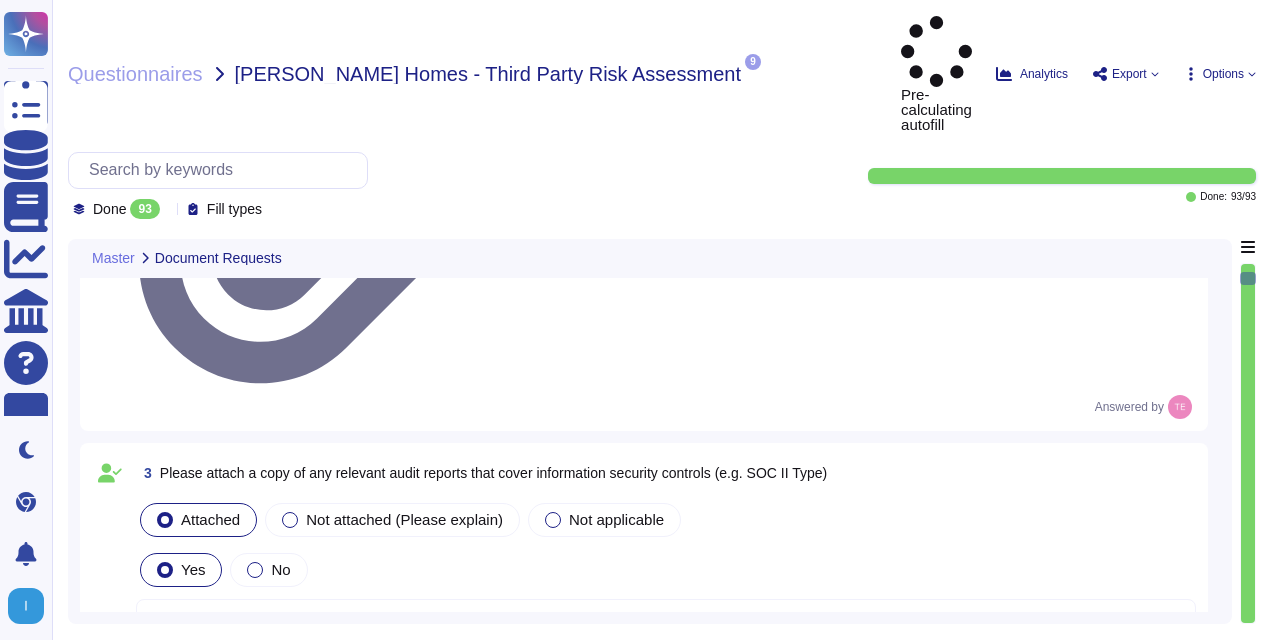 scroll, scrollTop: 900, scrollLeft: 0, axis: vertical 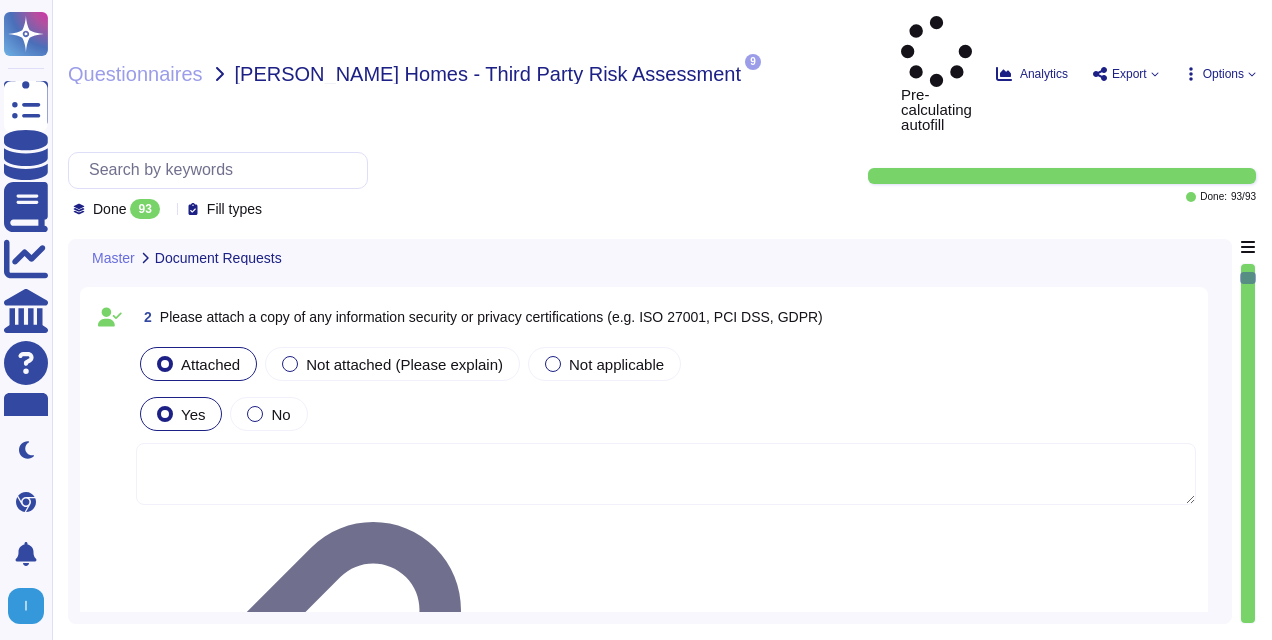 type on "The Employees receive regular data protection training and are bound to confidentiality.
TeamViewer conducts regular awareness training for employees at least once a year, but the frequency may increase as needed.
New employees were trained for an average of two months as part of TeamViewer's onboarding process.
On a regular basis, the Corporate Security department is doing attack simulation training to make employees aware of security vulnerabilities.
Phishing campaigns are an example of how to raise awareness and take action, such as publishing further security training." 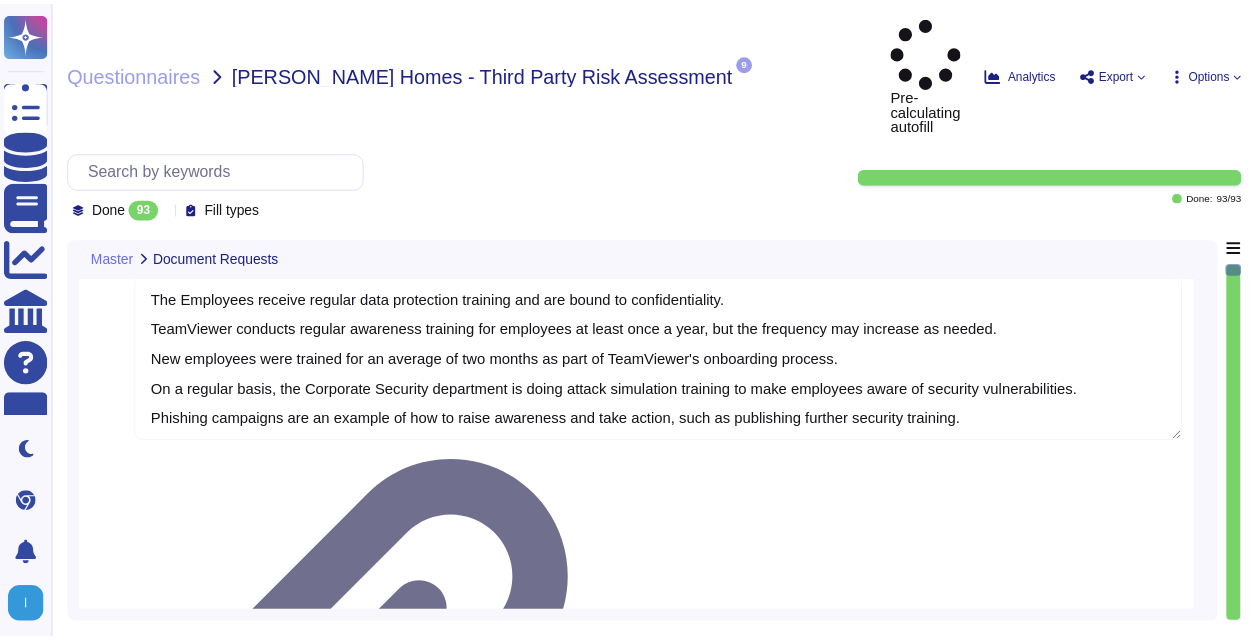 scroll, scrollTop: 0, scrollLeft: 0, axis: both 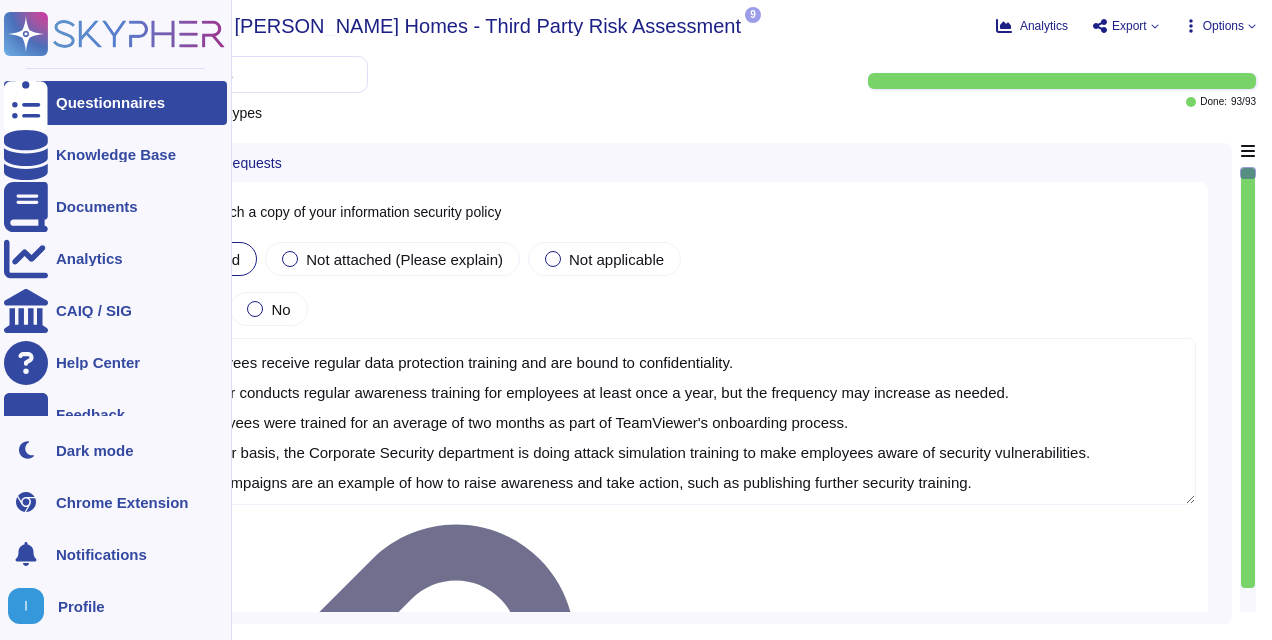 click on "Questionnaires" at bounding box center (115, 103) 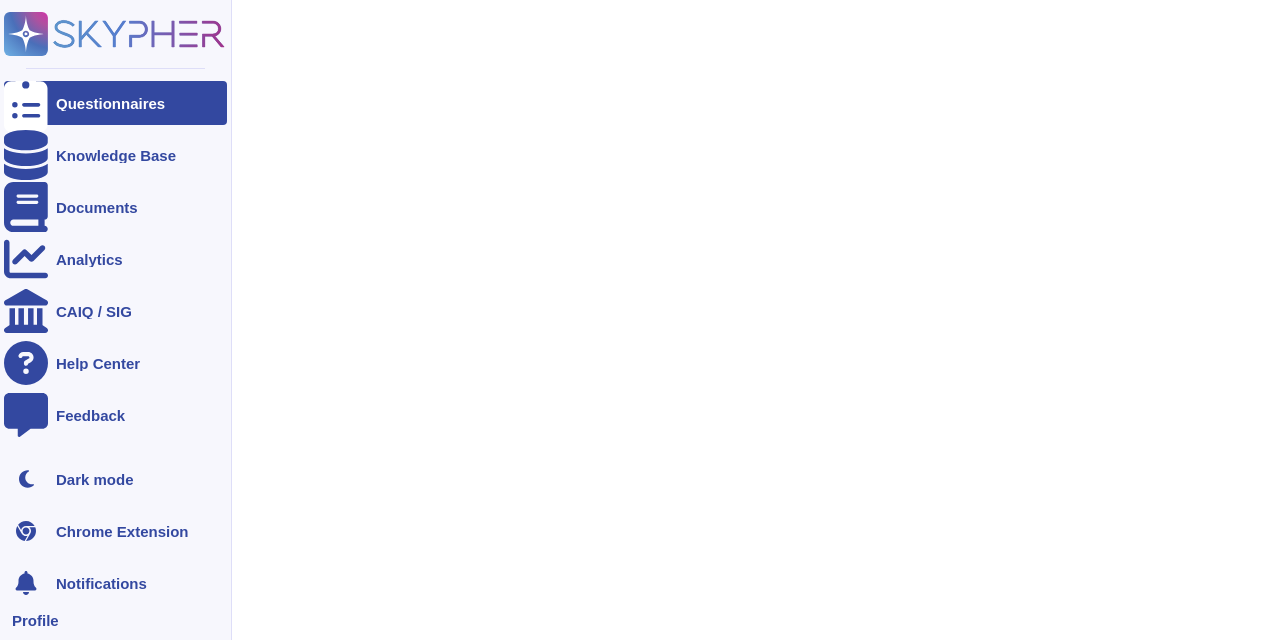click on "Questionnaires Knowledge Base Documents Analytics CAIQ / SIG Help Center Feedback" at bounding box center (115, 263) 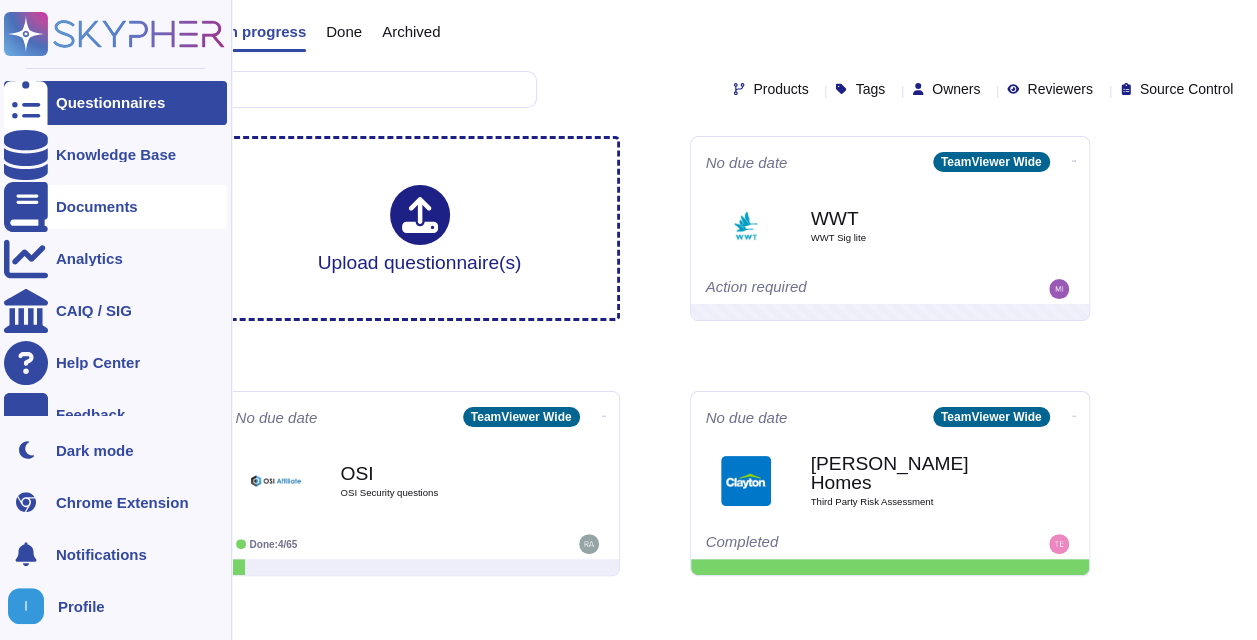 click on "Documents" at bounding box center [115, 207] 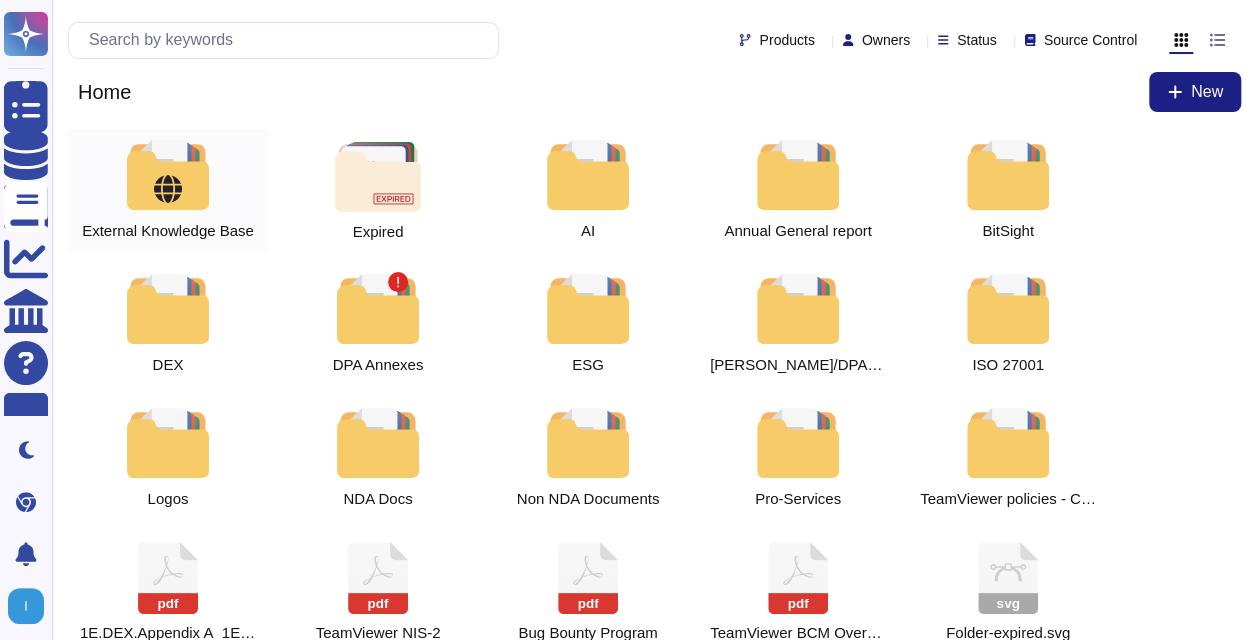 click at bounding box center [168, 175] 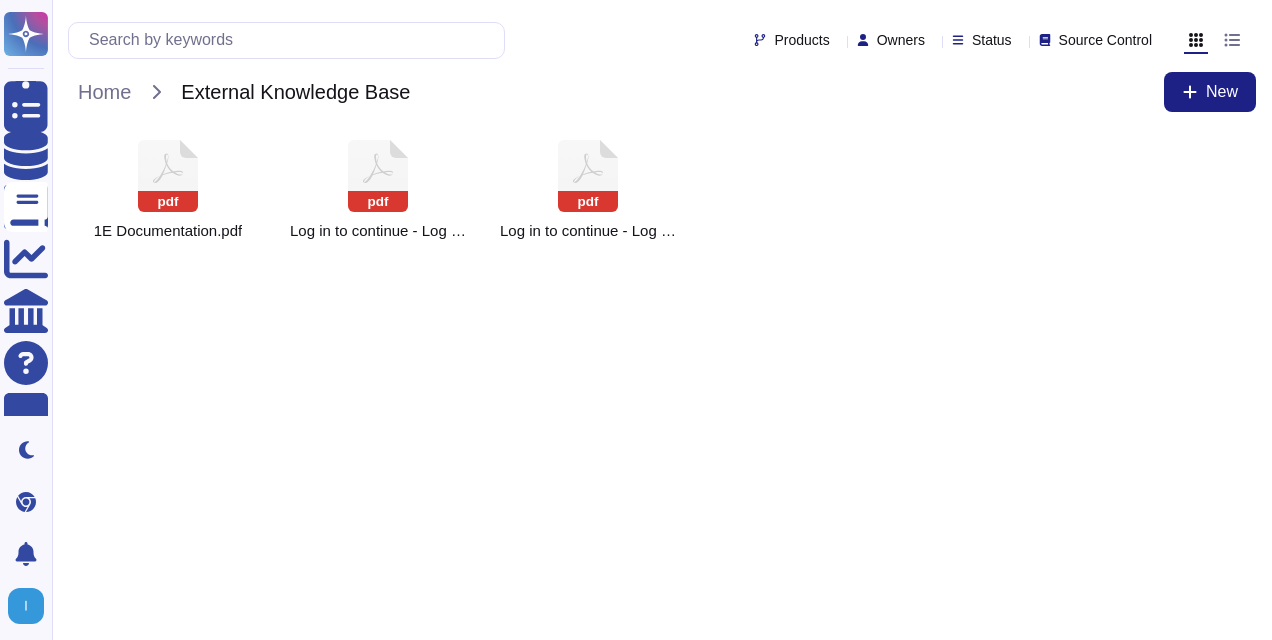 click on "Questionnaires Knowledge Base Documents Analytics CAIQ / SIG Help Center Feedback Dark mode Chrome Extension Notifications Profile Products Owners Status Source Control Home External Knowledge Base New pdf 1E Documentation.pdf pdf Log in to continue - Log in with Atlassian account.pdf pdf Log in to continue - Log in with Atlassian account.pdf" at bounding box center (636, 134) 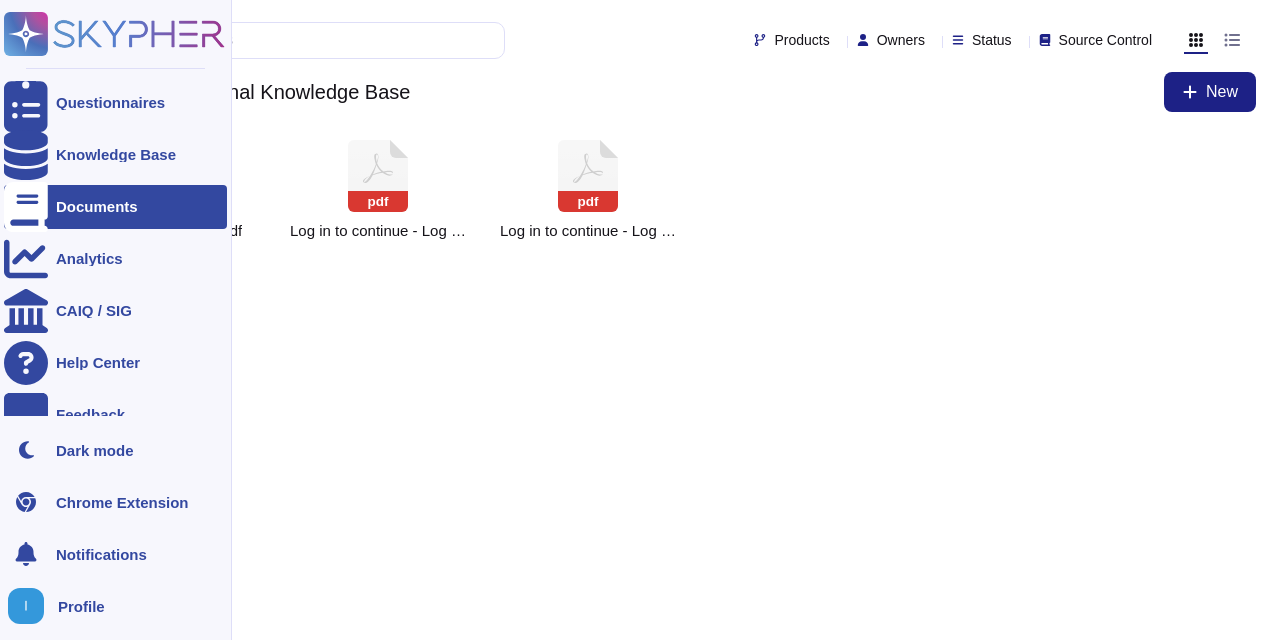 click on "Documents" at bounding box center [115, 207] 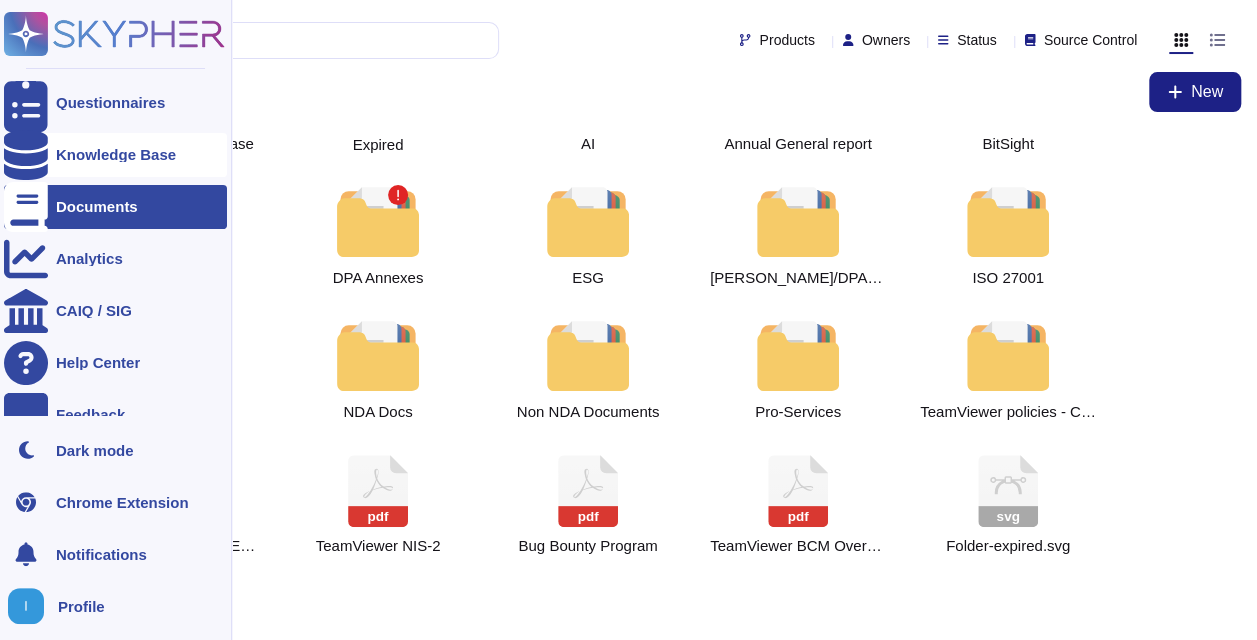 scroll, scrollTop: 0, scrollLeft: 0, axis: both 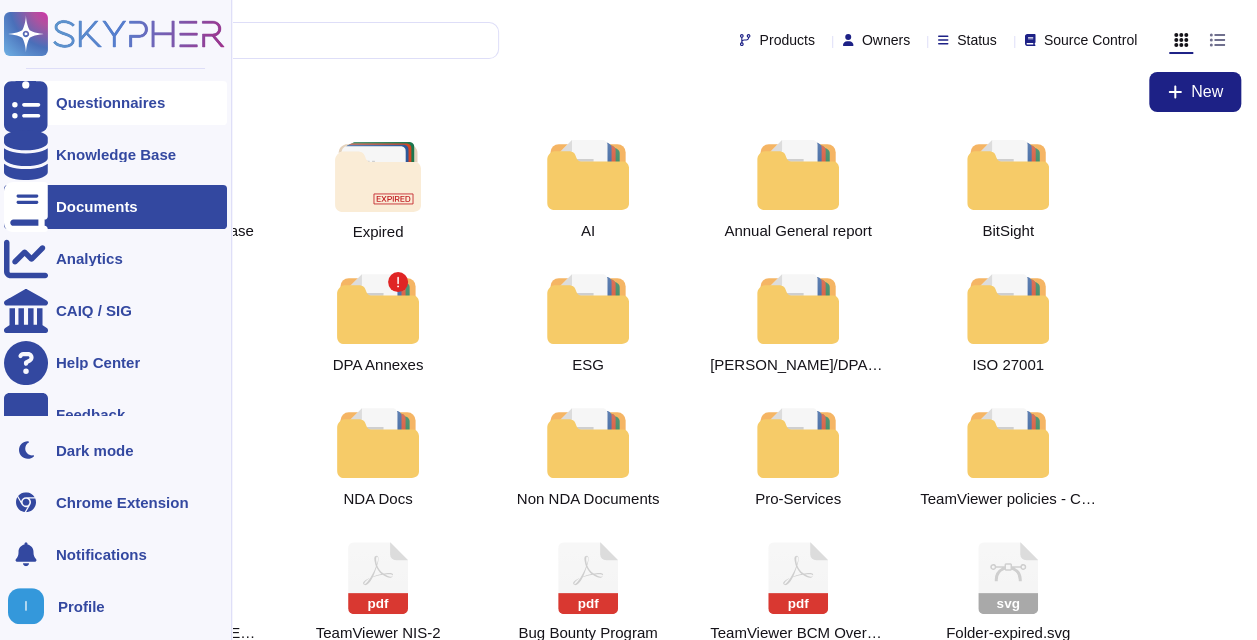 click on "Questionnaires" at bounding box center [115, 103] 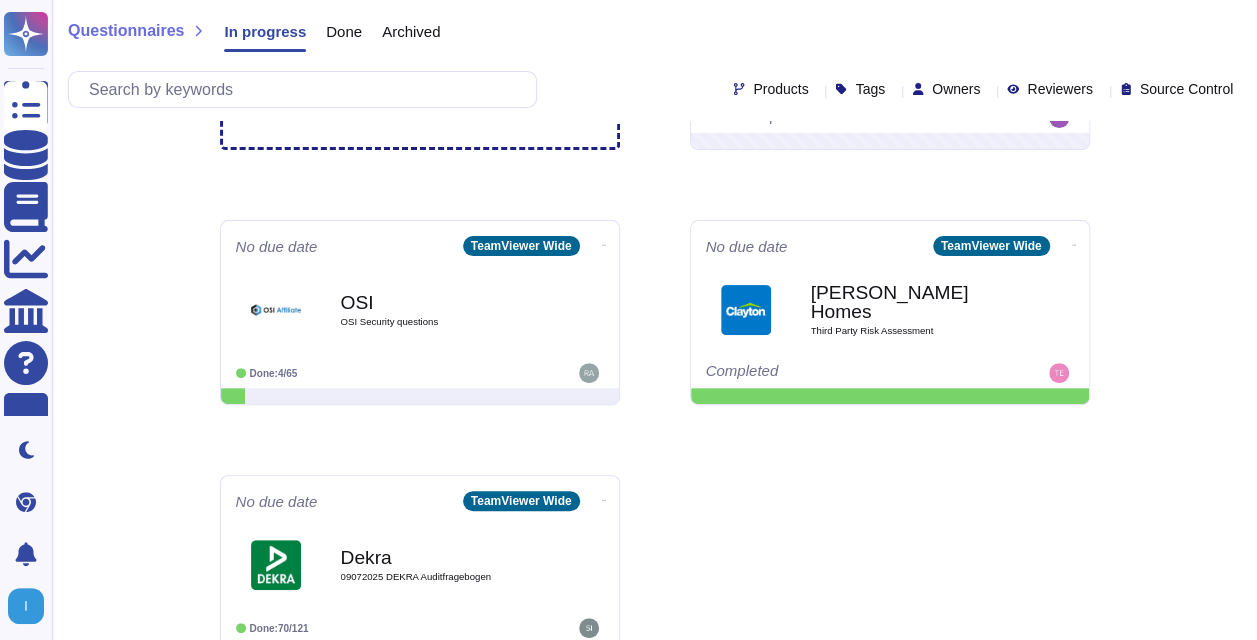 scroll, scrollTop: 204, scrollLeft: 0, axis: vertical 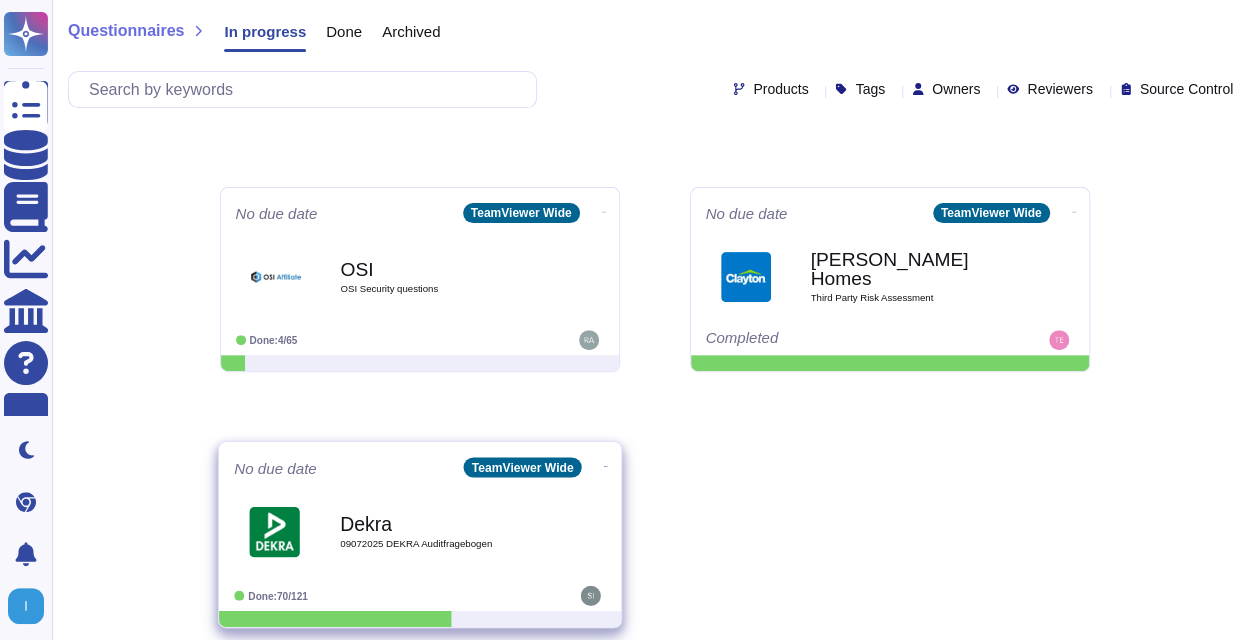 click on "Dekra" at bounding box center (441, 523) 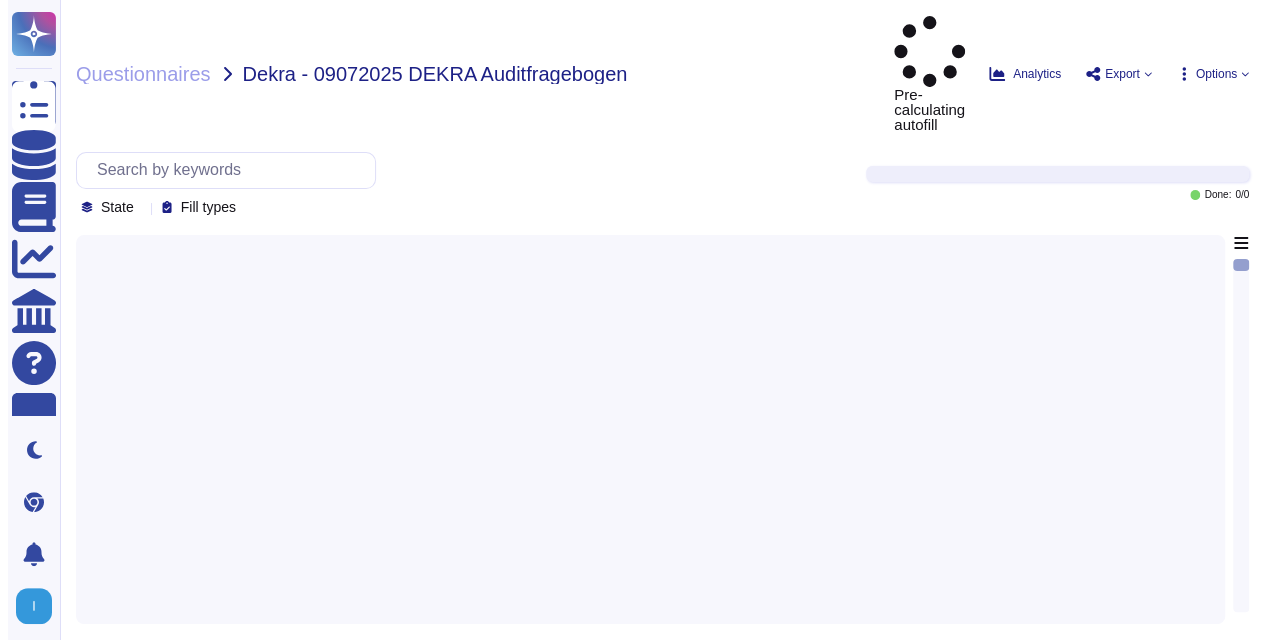 scroll, scrollTop: 0, scrollLeft: 0, axis: both 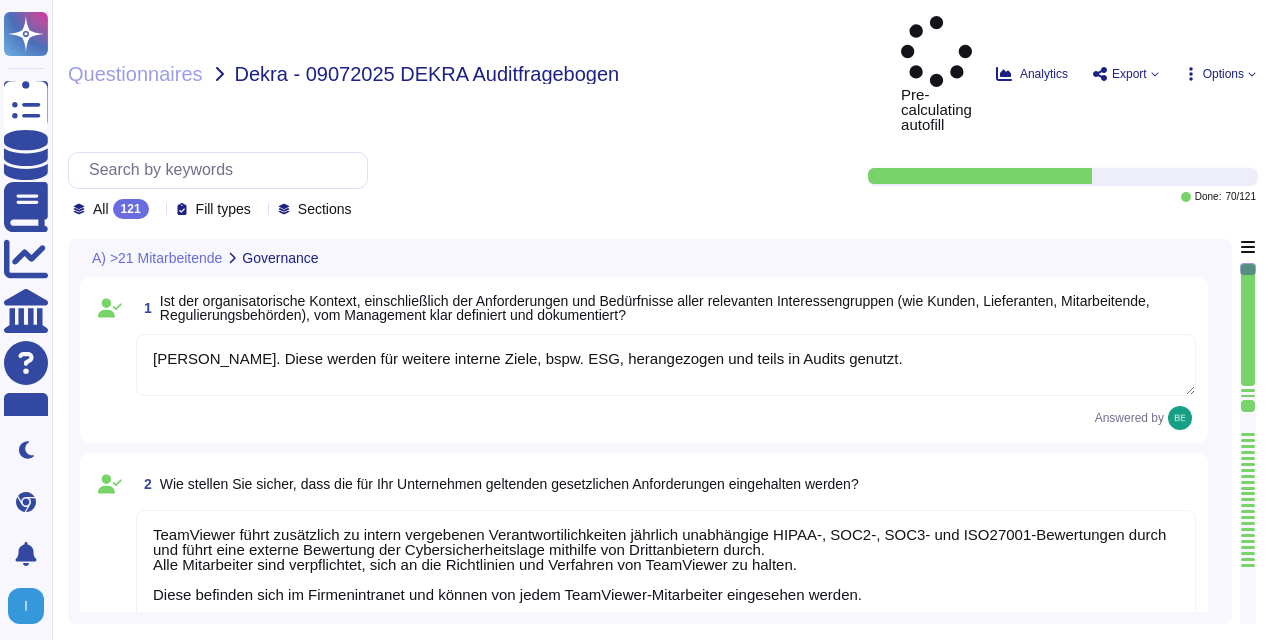 type on "[PERSON_NAME]. Diese werden für weitere interne Ziele, bspw. ESG, herangezogen und teils in Audits genutzt." 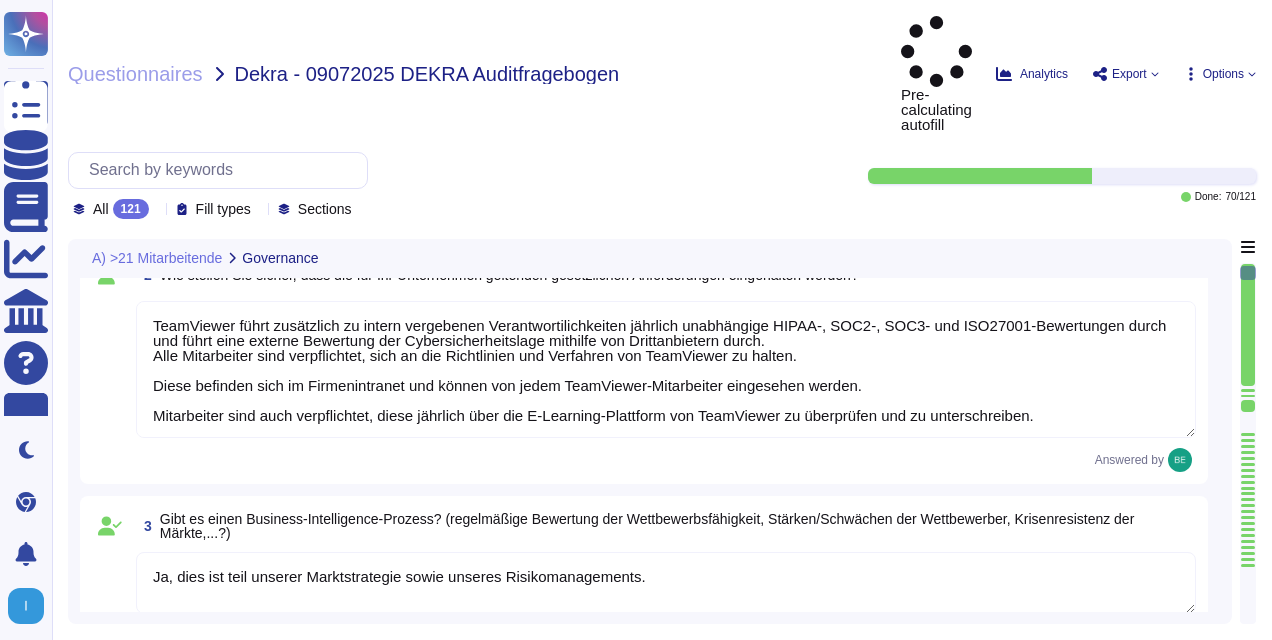 type on "Ja und diese werden auch regelmäßig auf ihre Aktualität geprüft." 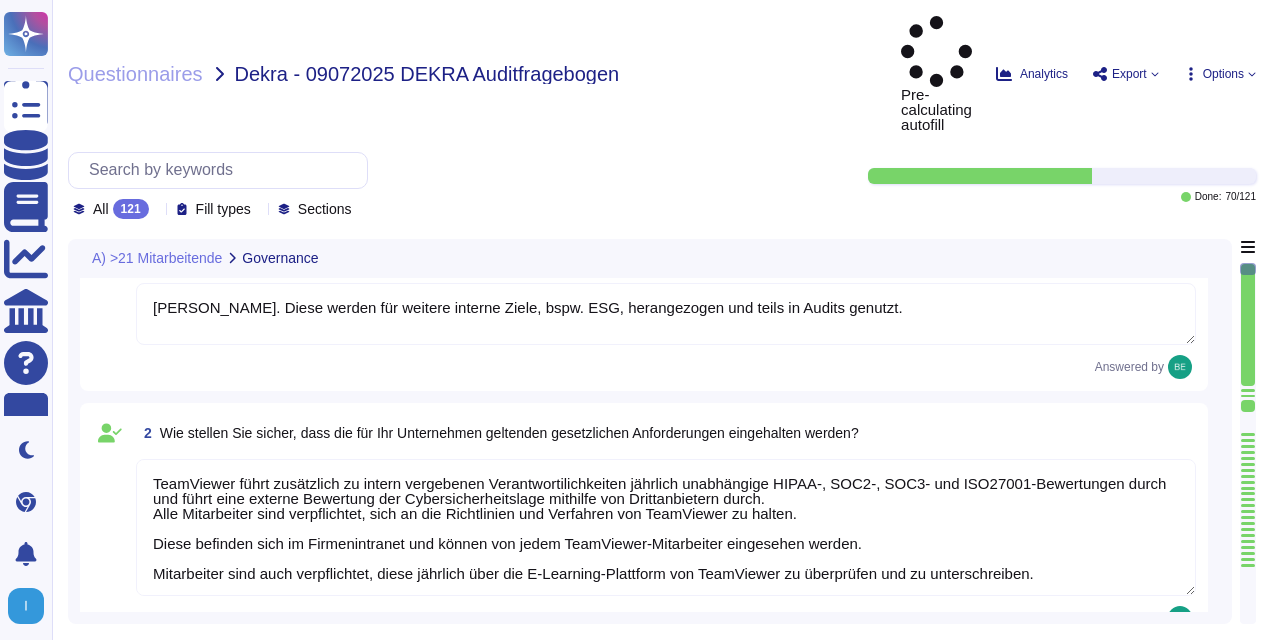 scroll, scrollTop: 0, scrollLeft: 0, axis: both 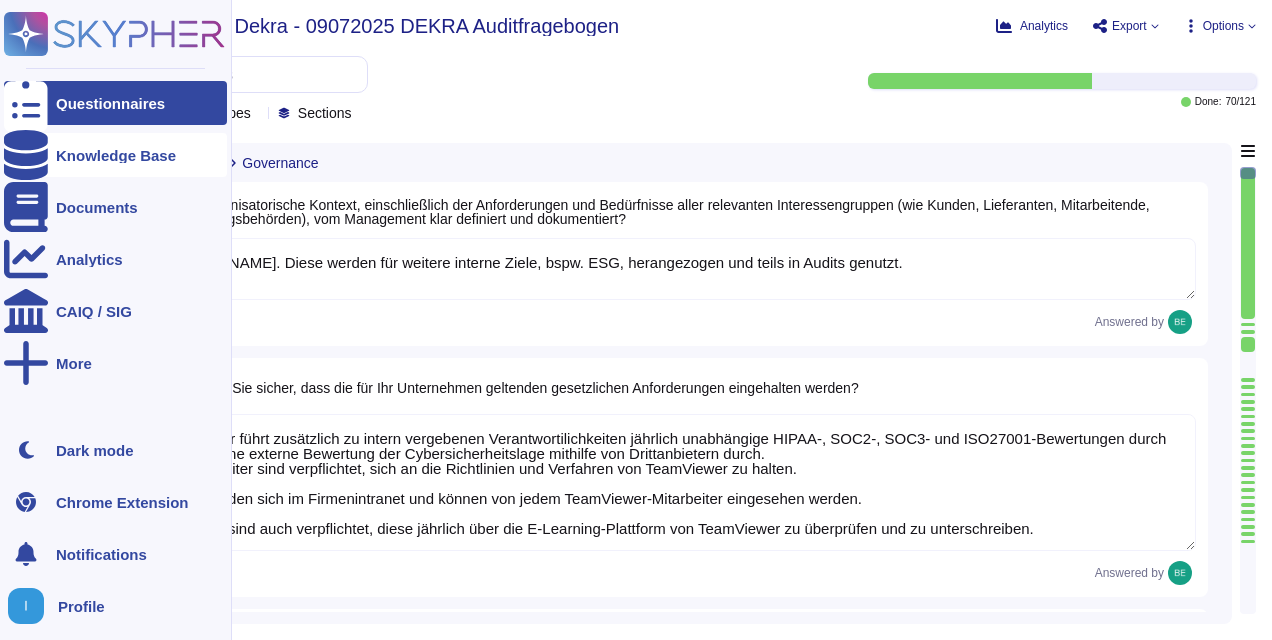 click on "Knowledge Base" at bounding box center [116, 155] 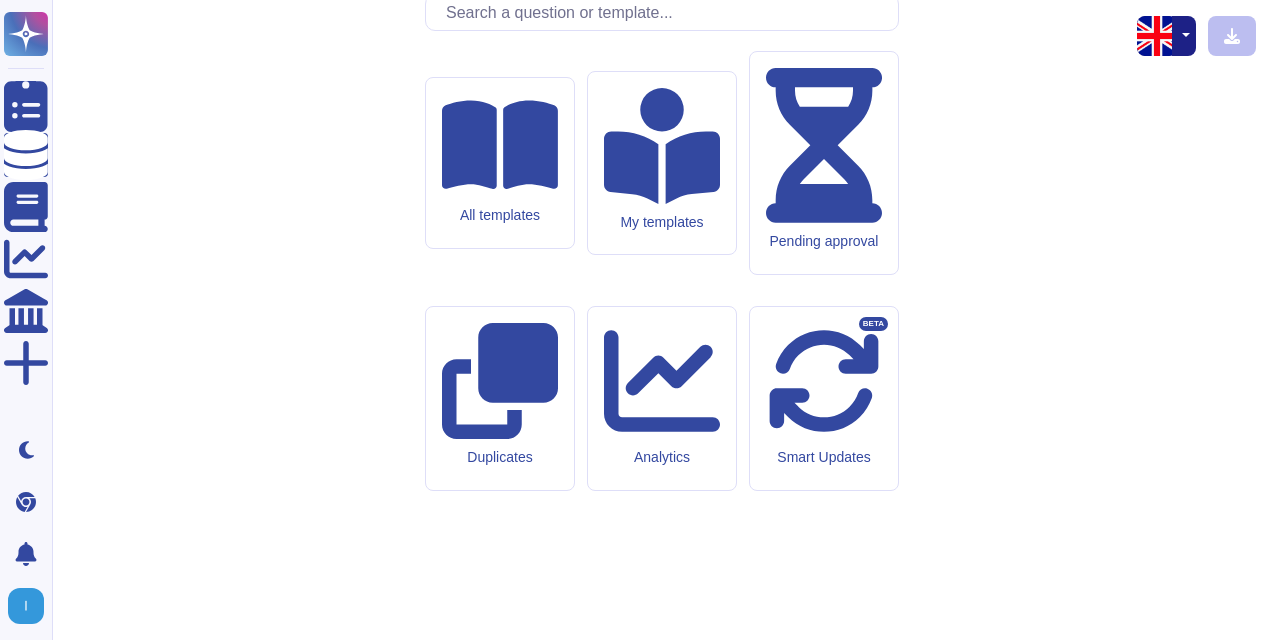 click at bounding box center (667, 12) 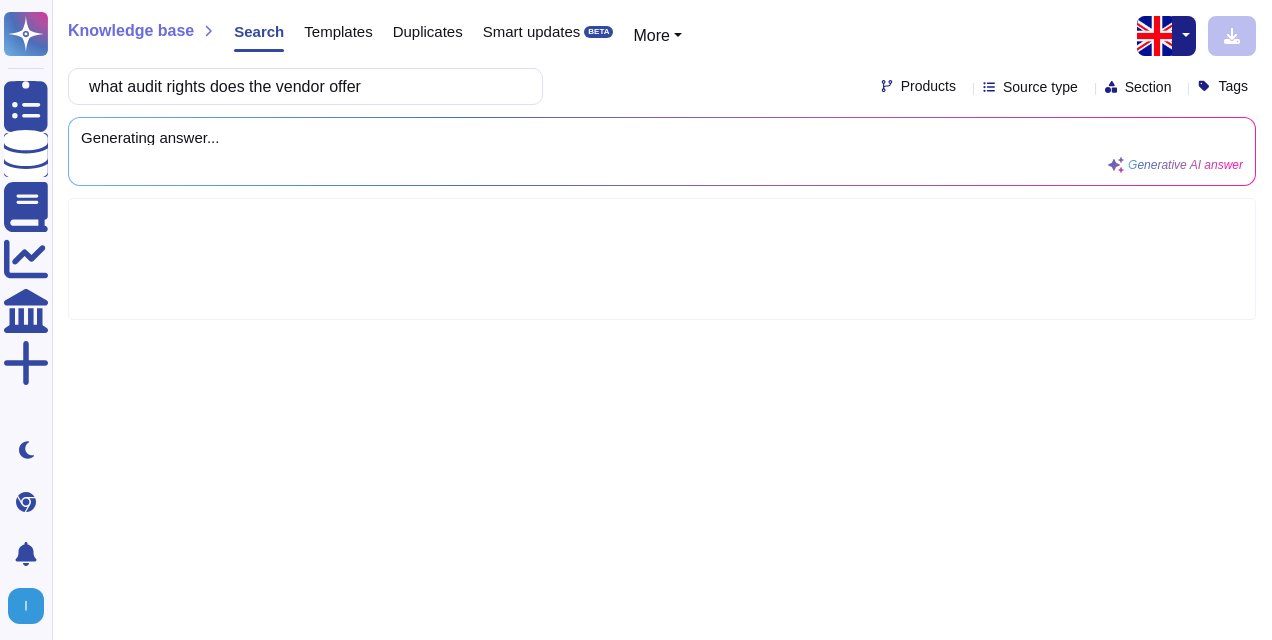type on "what audit rights does the vendor offer" 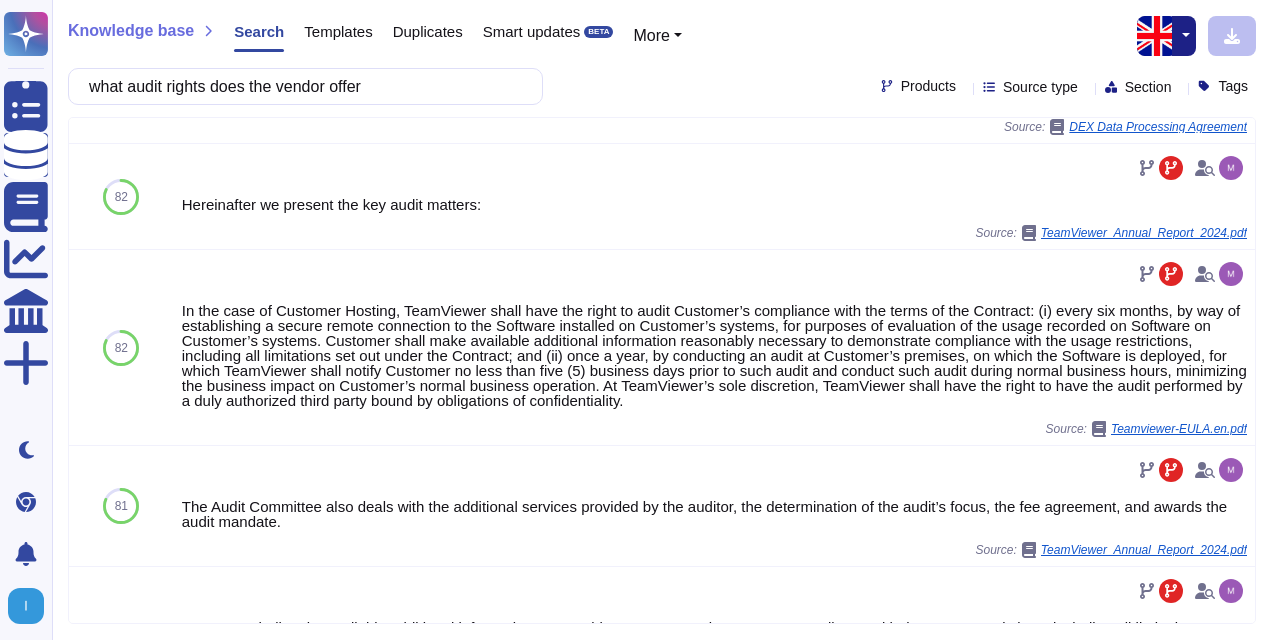 scroll, scrollTop: 0, scrollLeft: 0, axis: both 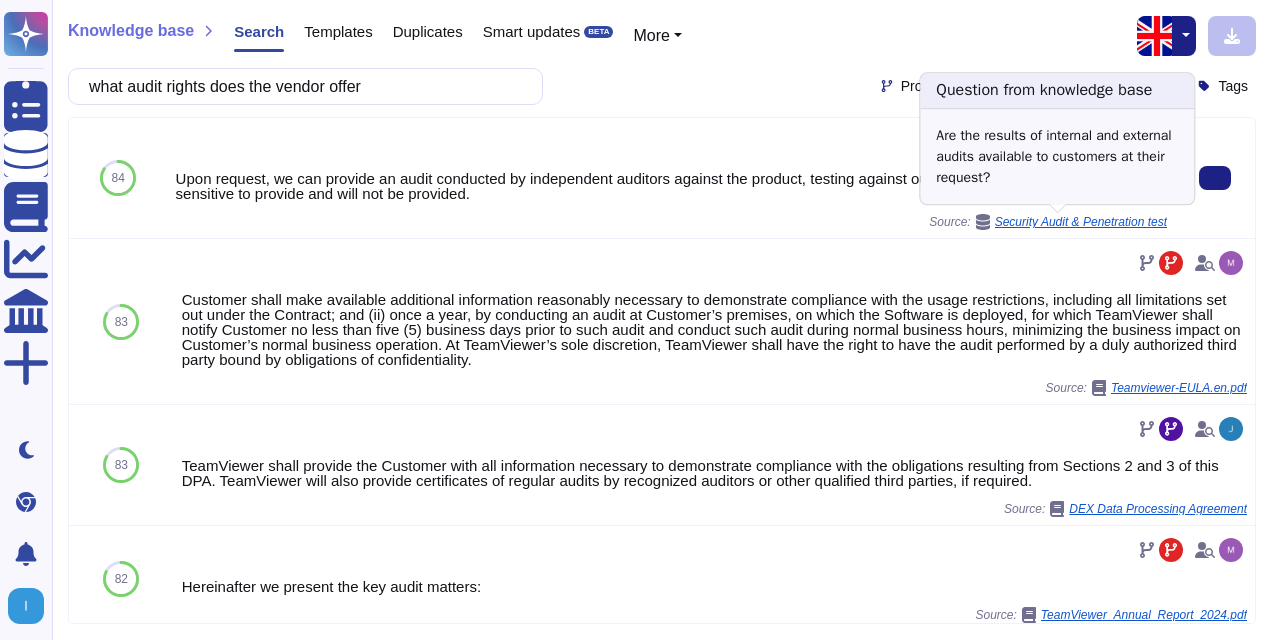drag, startPoint x: 1096, startPoint y: 222, endPoint x: 1139, endPoint y: 216, distance: 43.416588 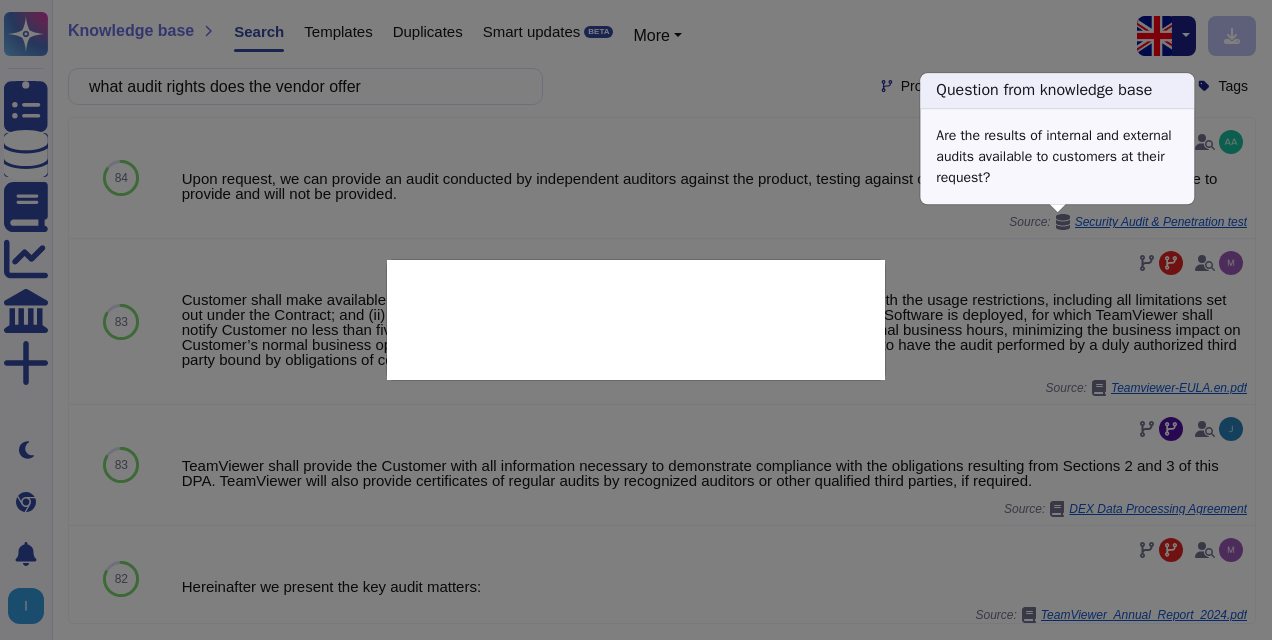 click at bounding box center (636, 320) 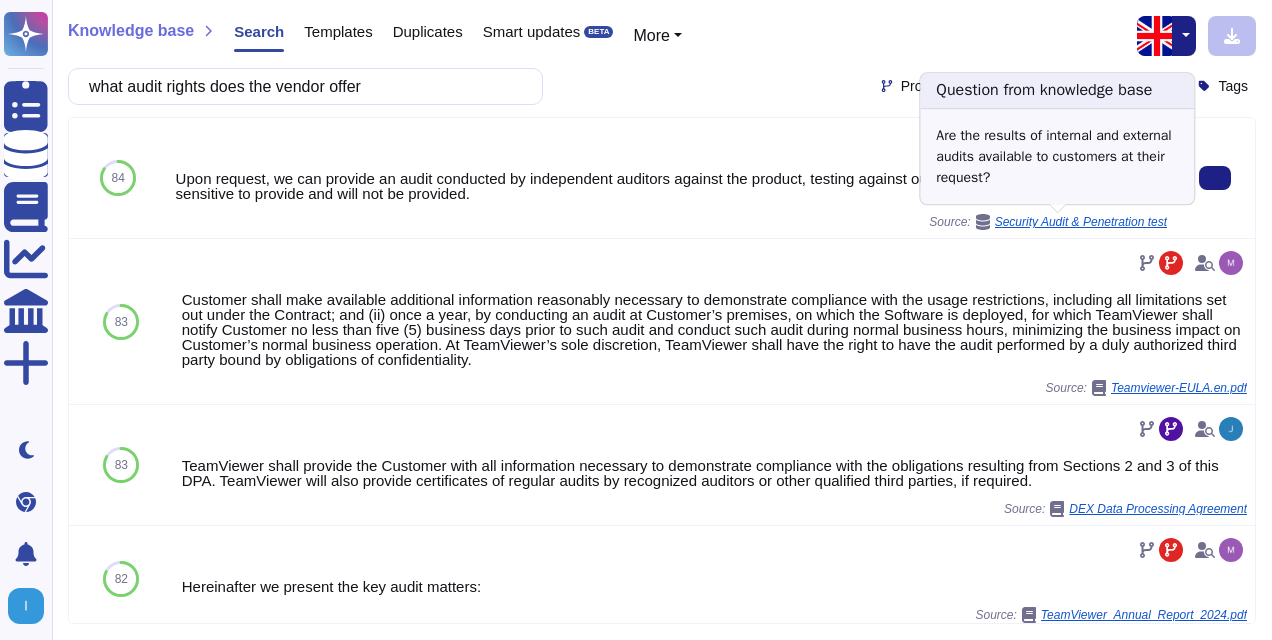 click on "Security Audit & Penetration test" at bounding box center (1081, 222) 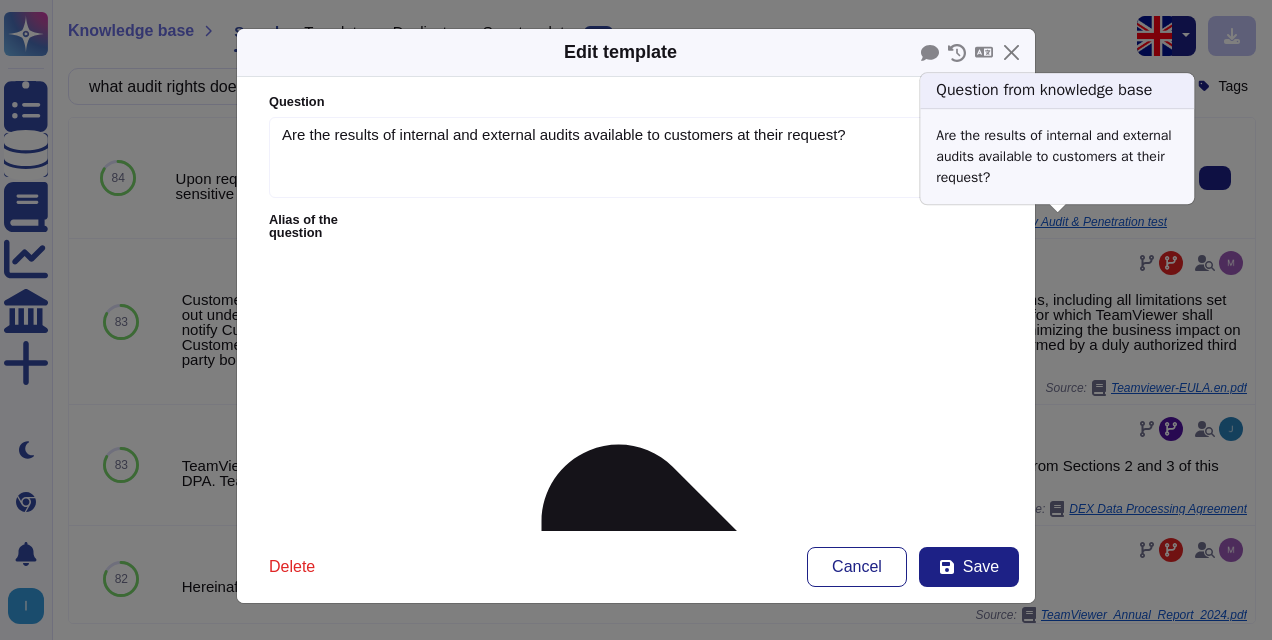 type on "Are the results of internal and external audits available to customers at their request?" 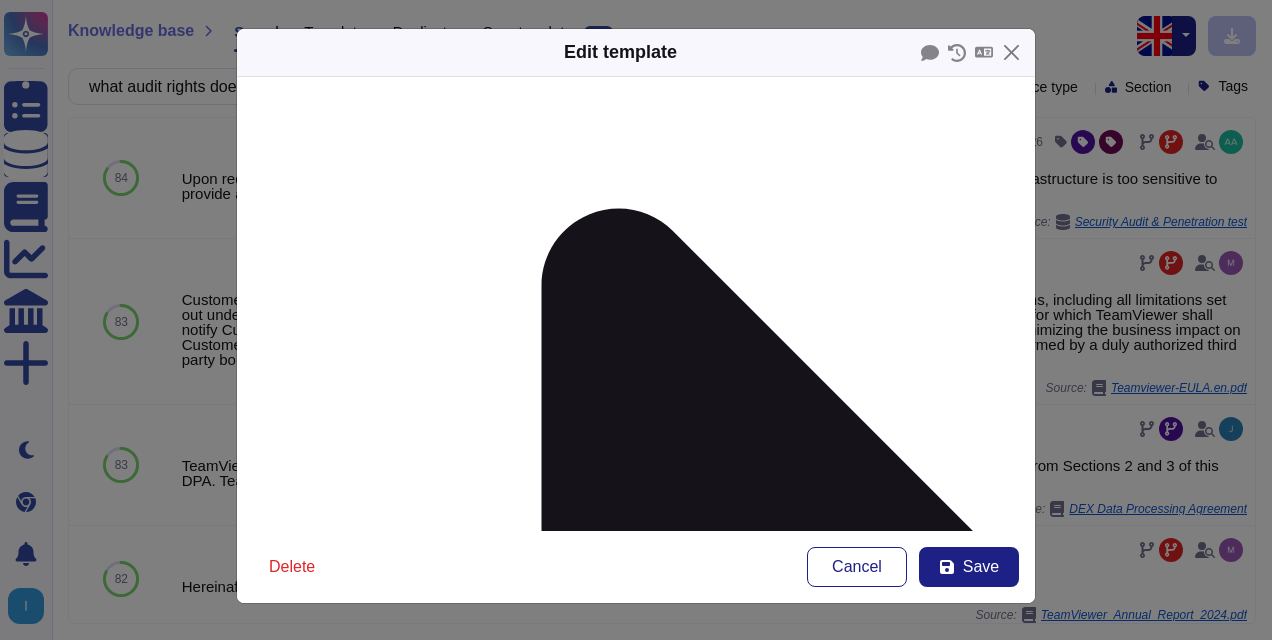 scroll, scrollTop: 300, scrollLeft: 0, axis: vertical 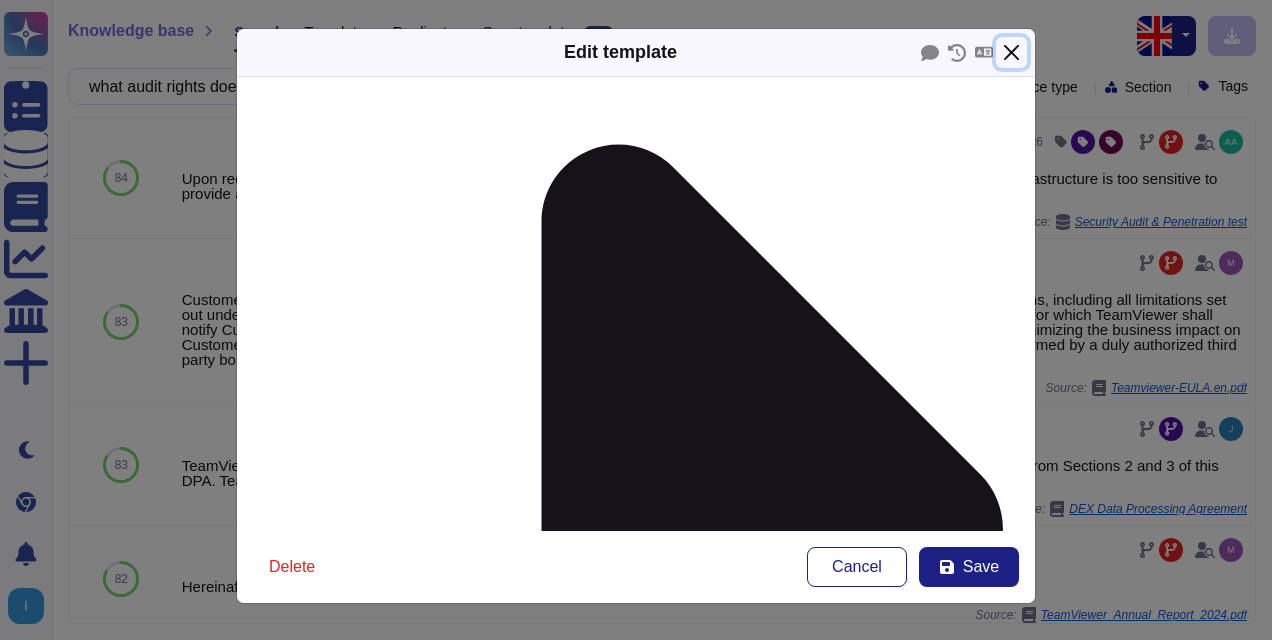 click at bounding box center (1011, 52) 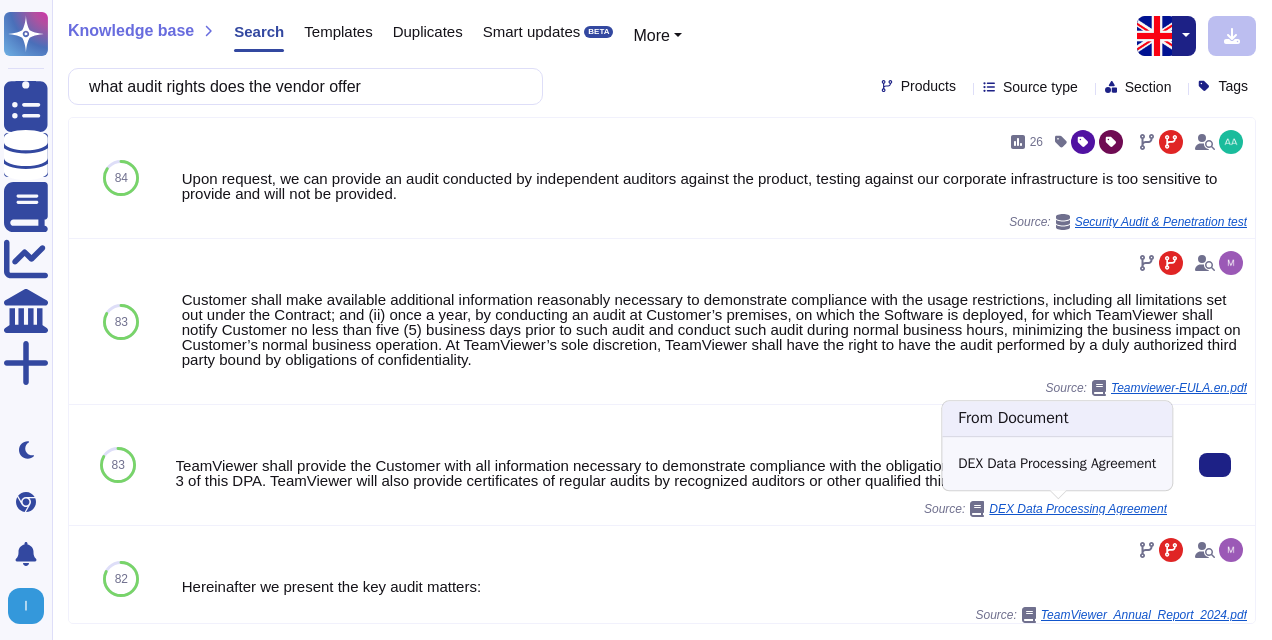 click on "DEX Data Processing Agreement" at bounding box center [1078, 509] 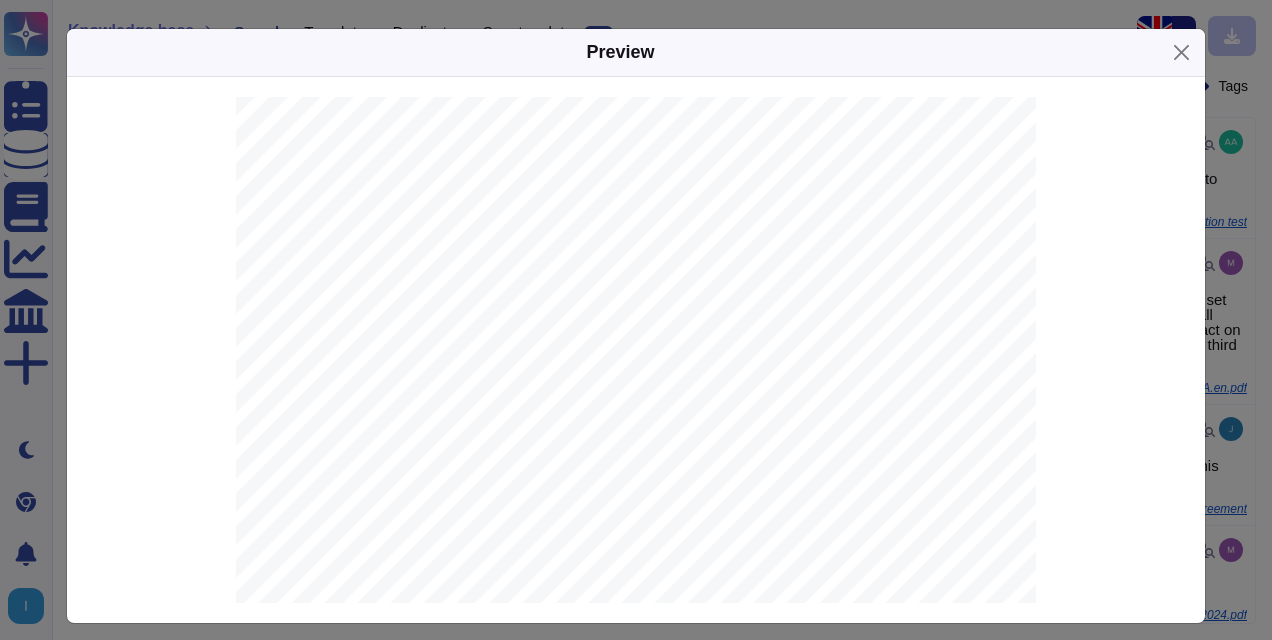 scroll, scrollTop: 1131, scrollLeft: 0, axis: vertical 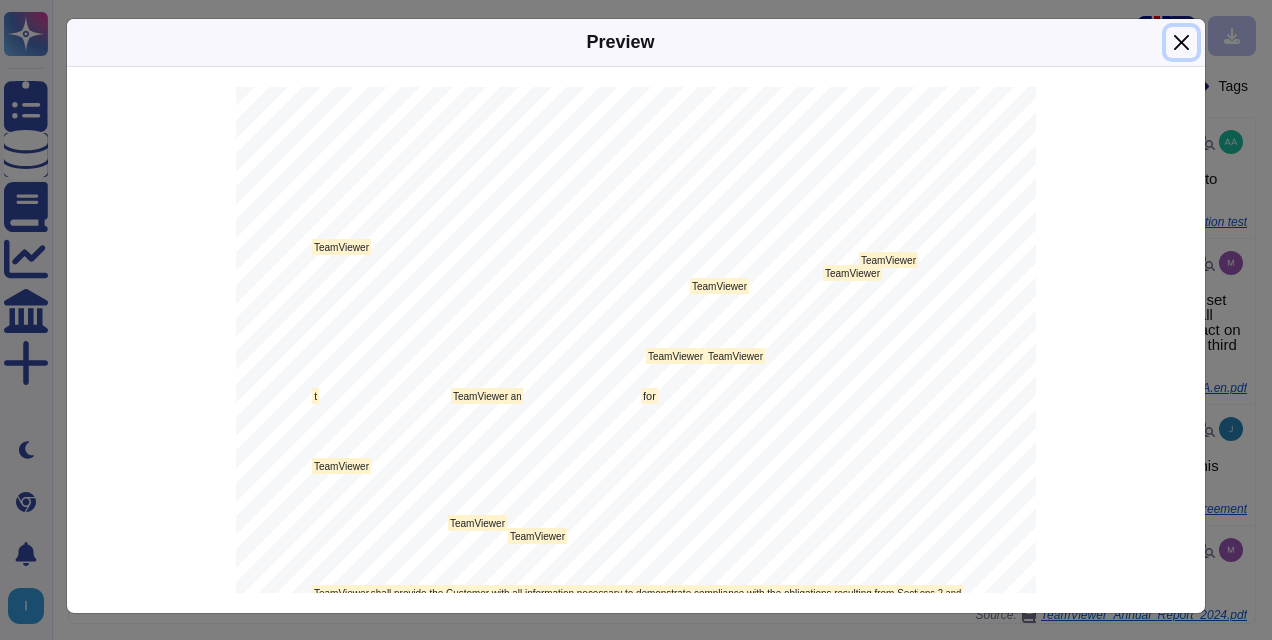 click at bounding box center [1181, 42] 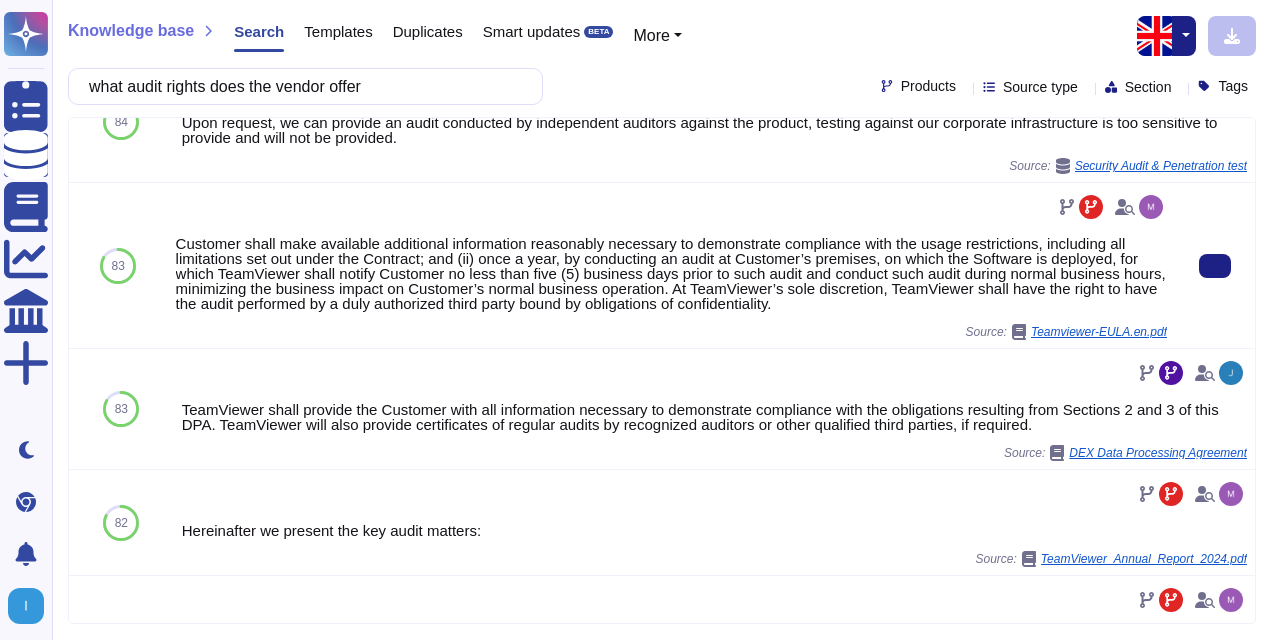 scroll, scrollTop: 0, scrollLeft: 0, axis: both 